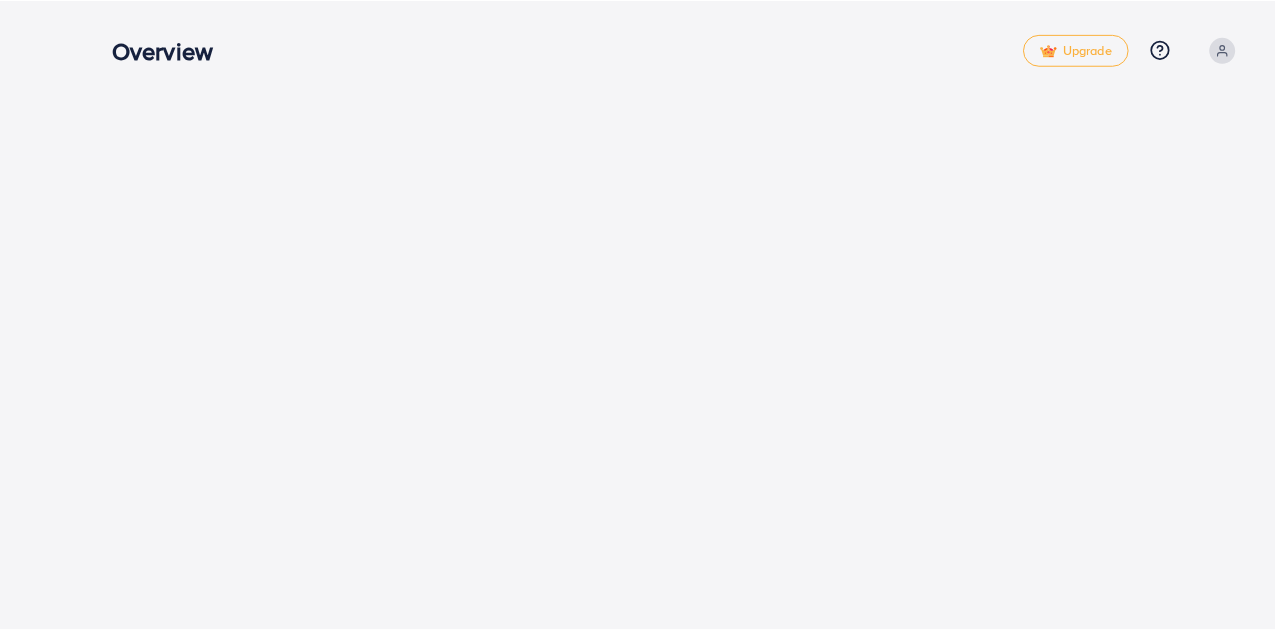 scroll, scrollTop: 0, scrollLeft: 0, axis: both 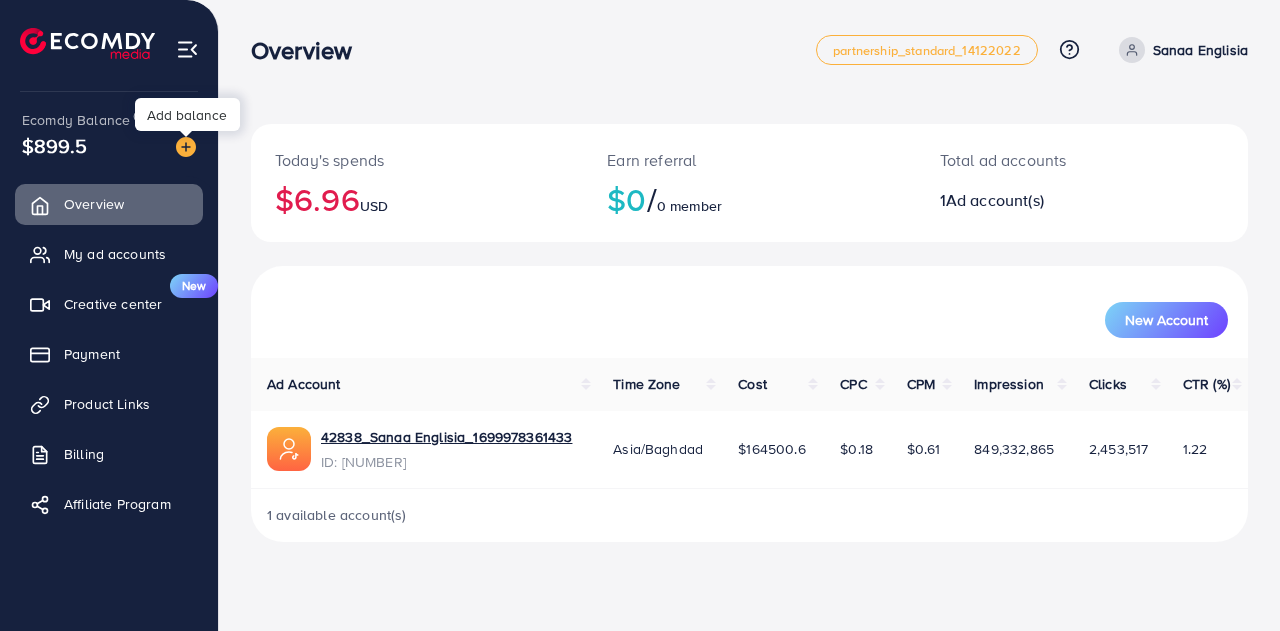 click at bounding box center [186, 147] 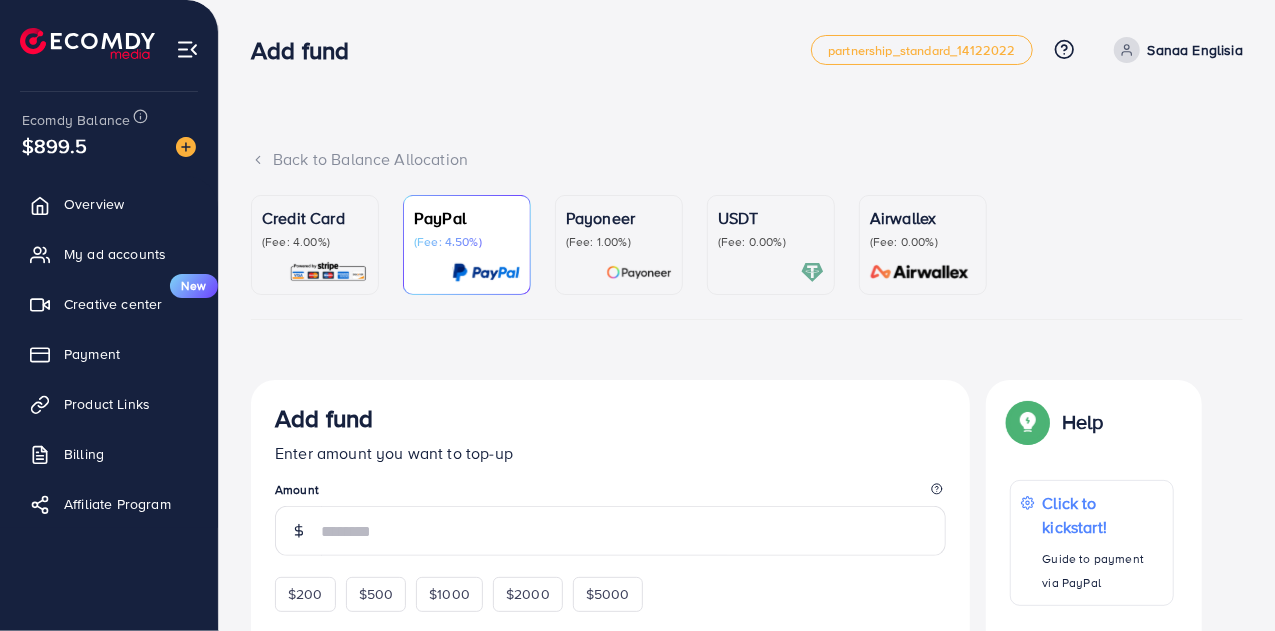 click on "Credit Card   (Fee: 4.00%)" at bounding box center [315, 245] 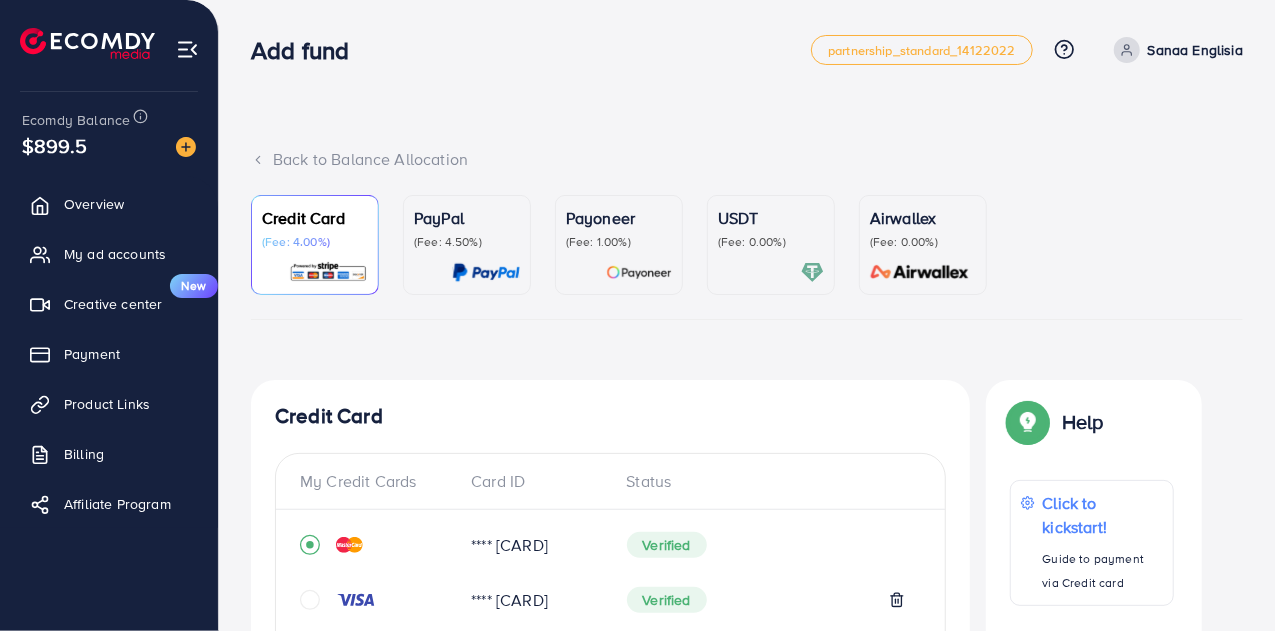 click on "Credit Card  My Credit Cards   Card ID   Status   **** 6088   Verified   **** 6656   Verified   **** 9263   Verified   **** 8180   Verified   **** 4148   Verified   **** 4488   Verified   **** 2050   Verified   **** 6626   Verified   **** 2984   Verified   **** 8118   Verified  Add credit card  Guaranteed  SAFE  Checkout" at bounding box center [610, 791] 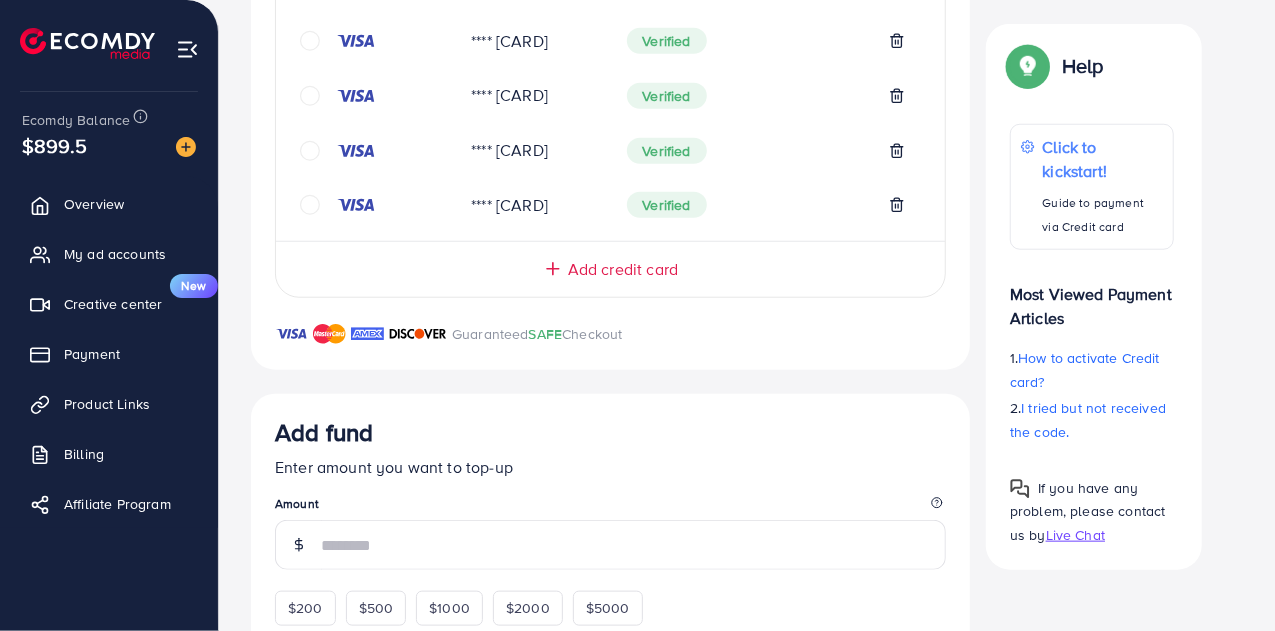 scroll, scrollTop: 960, scrollLeft: 0, axis: vertical 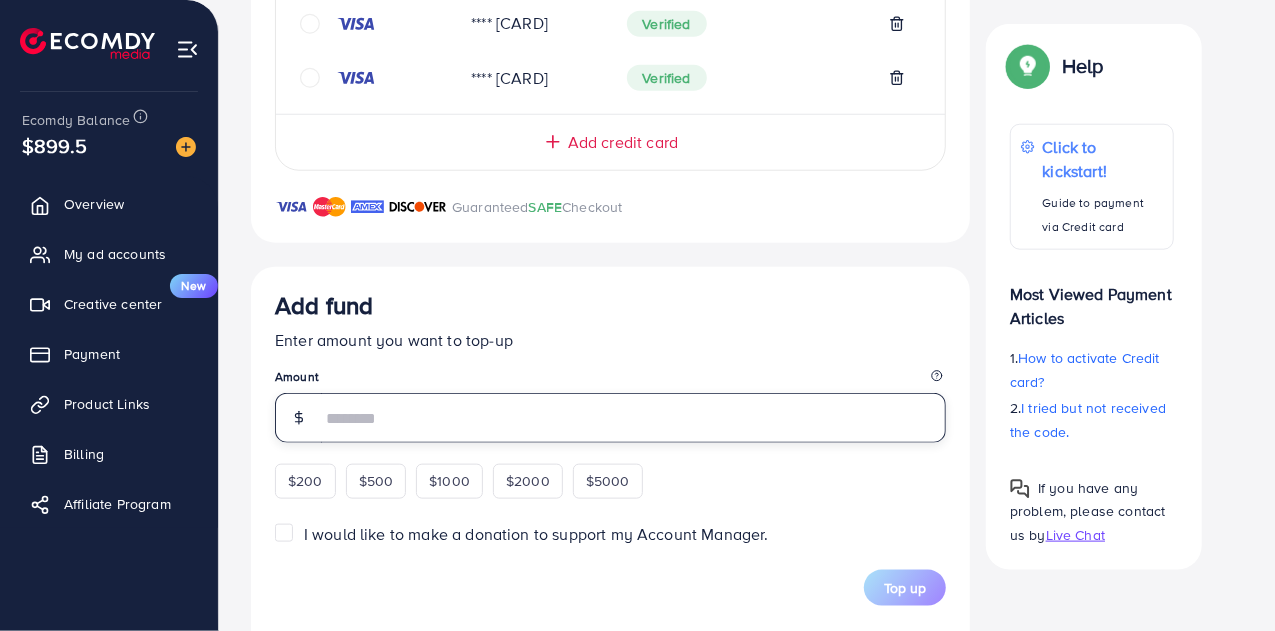 click at bounding box center (633, 418) 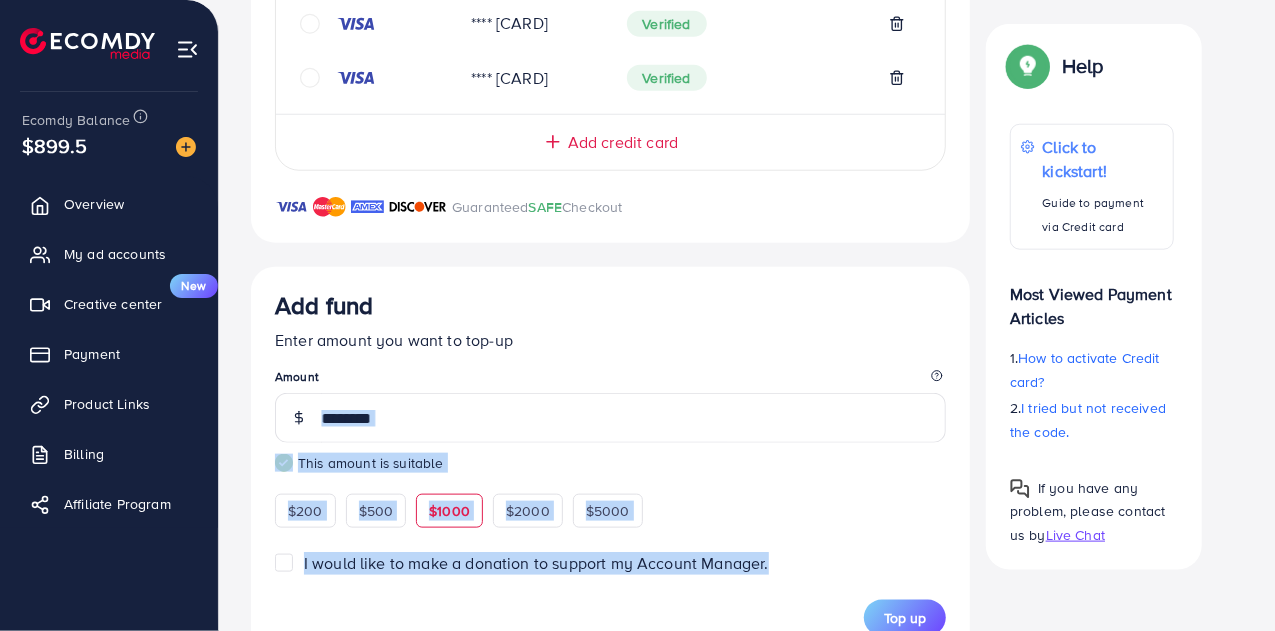 drag, startPoint x: 521, startPoint y: 363, endPoint x: 871, endPoint y: 569, distance: 406.12314 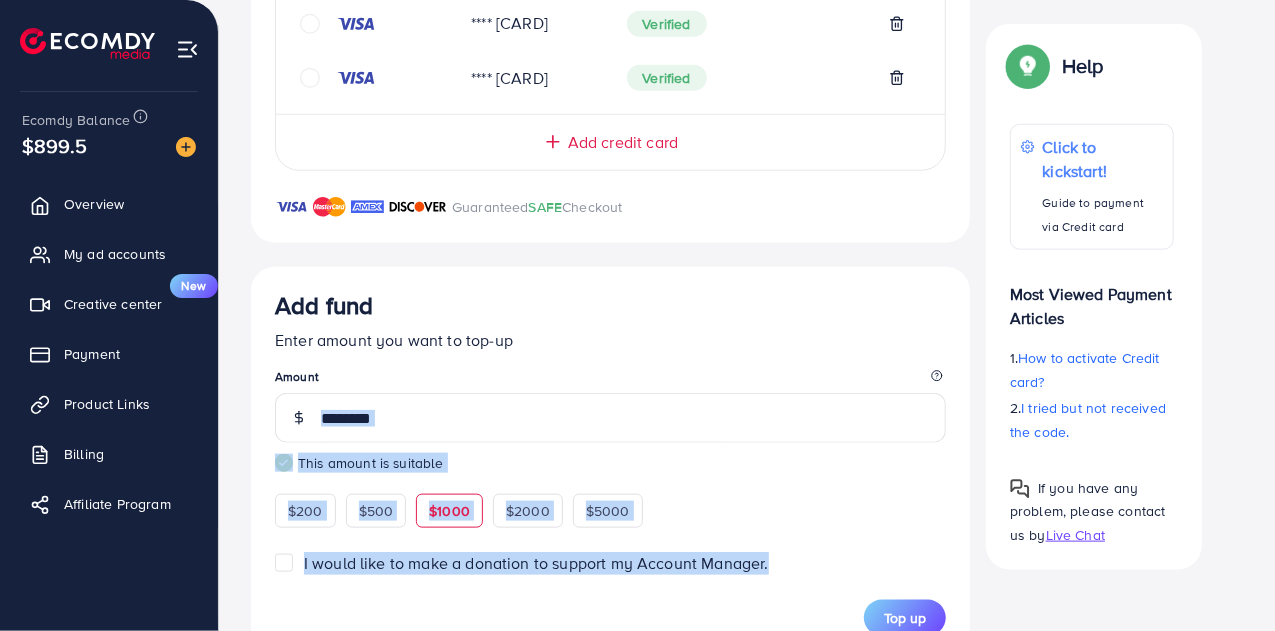 click on "Add fund  Enter amount you want to top-up Amount ****  This amount is suitable  $200 $500 $1000 $2000 $5000 I would like to make a donation to support my Account Manager. 5% 10% 15% 20%  Top up" at bounding box center [610, 463] 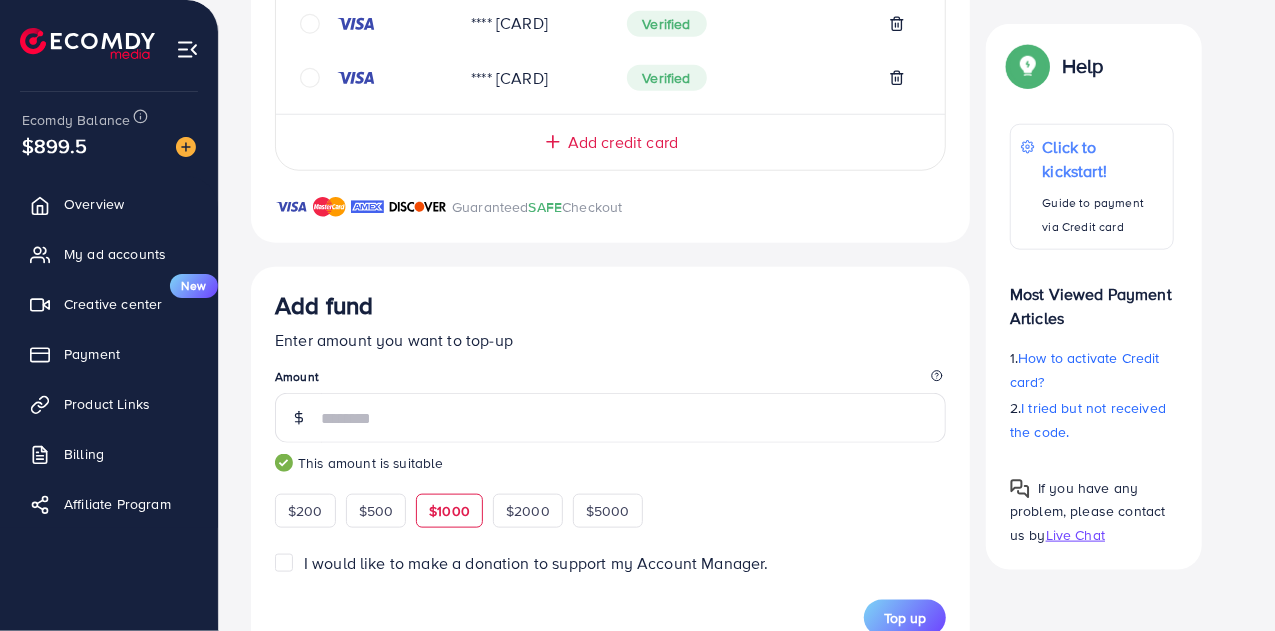 click on "I would like to make a donation to support my Account Manager." at bounding box center [610, 563] 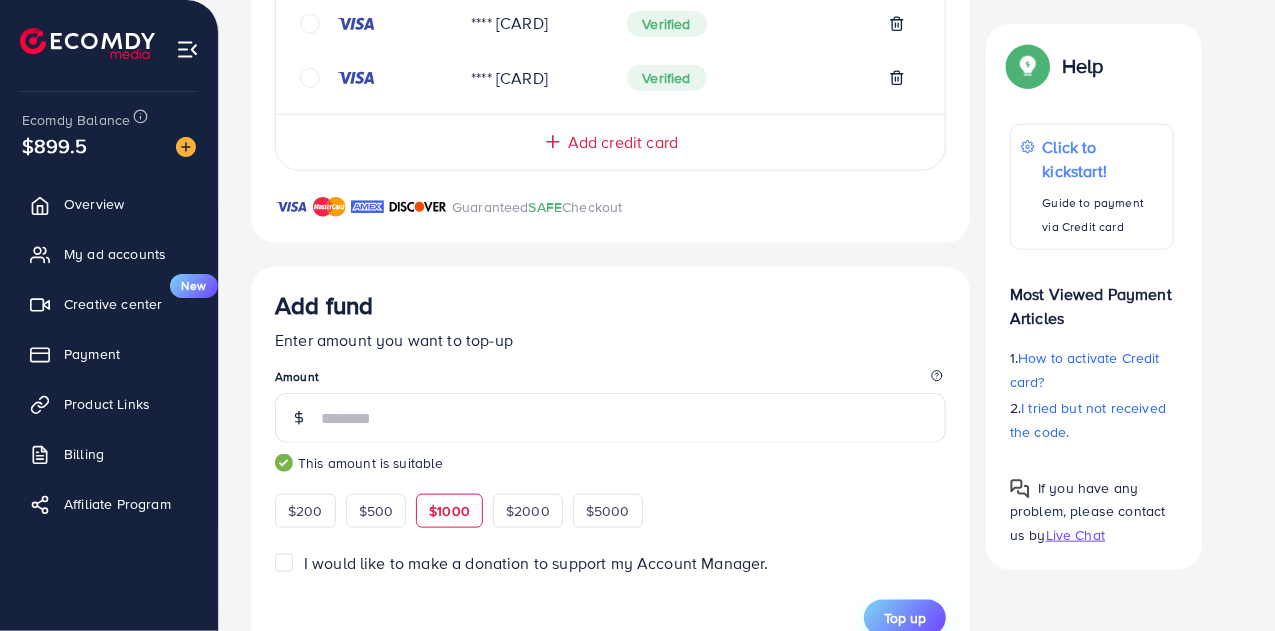 click on "Top up" at bounding box center [905, 618] 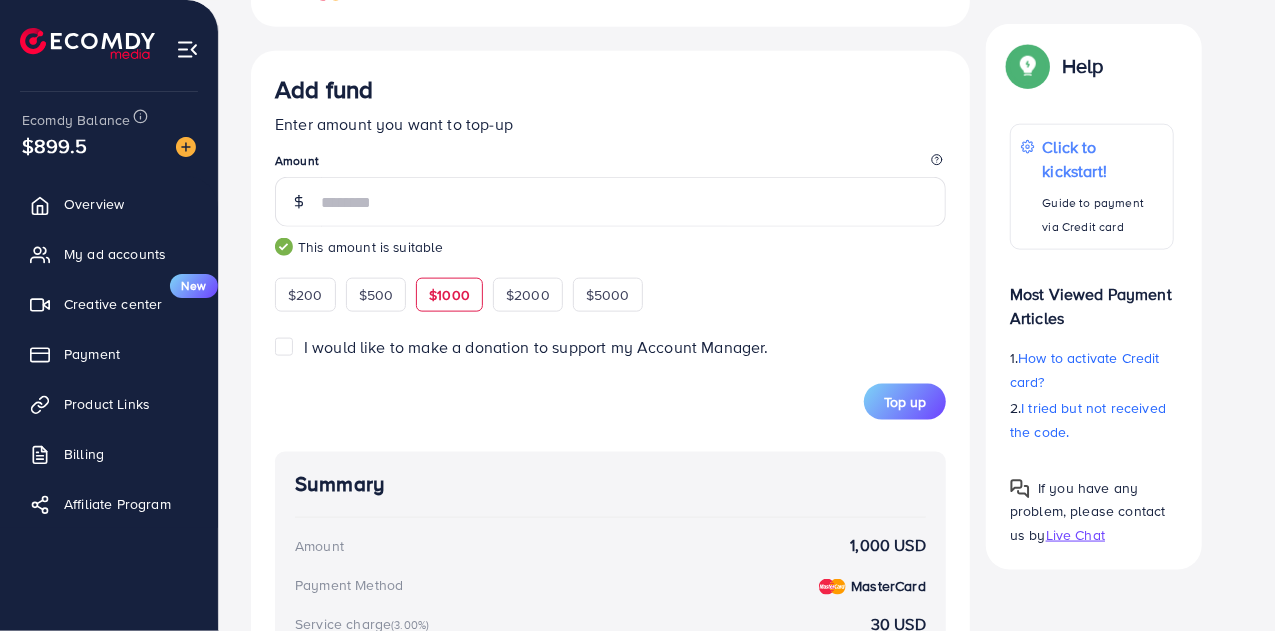 scroll, scrollTop: 1152, scrollLeft: 0, axis: vertical 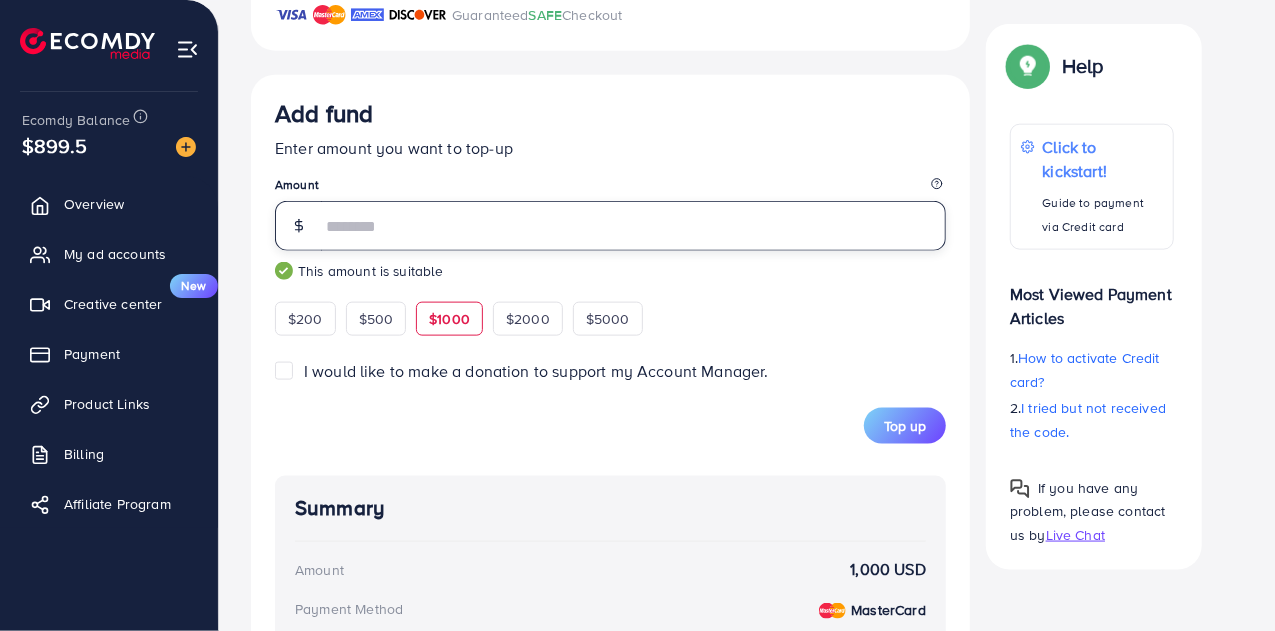 click on "****" at bounding box center (633, 226) 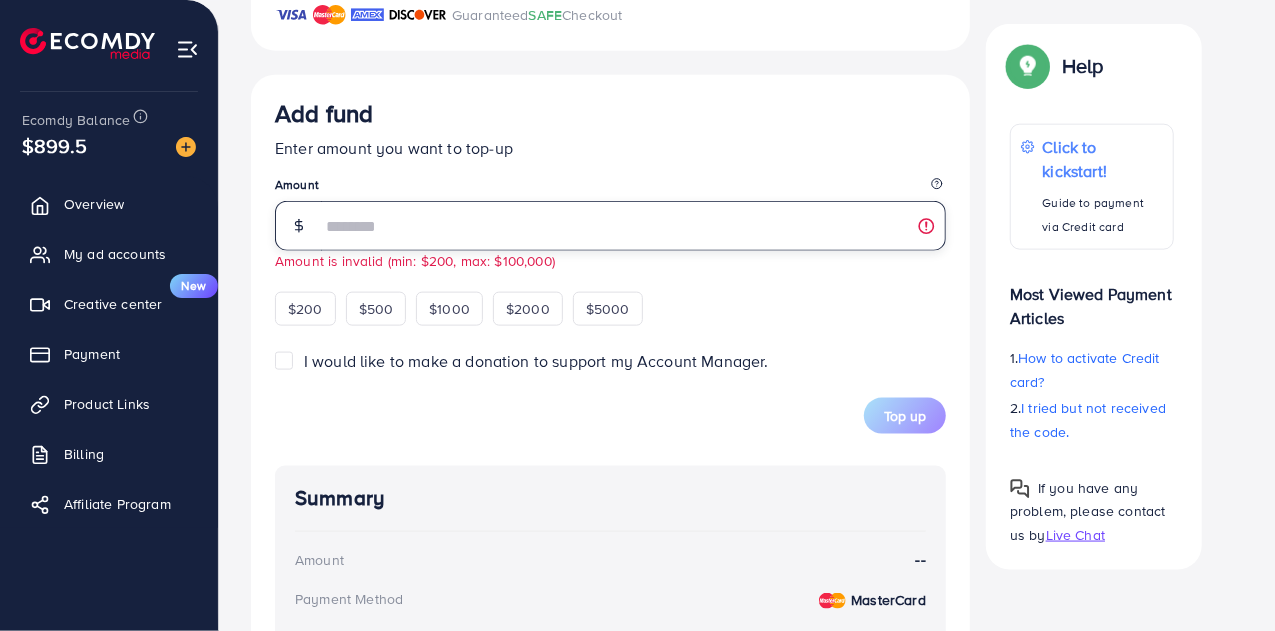 type on "*" 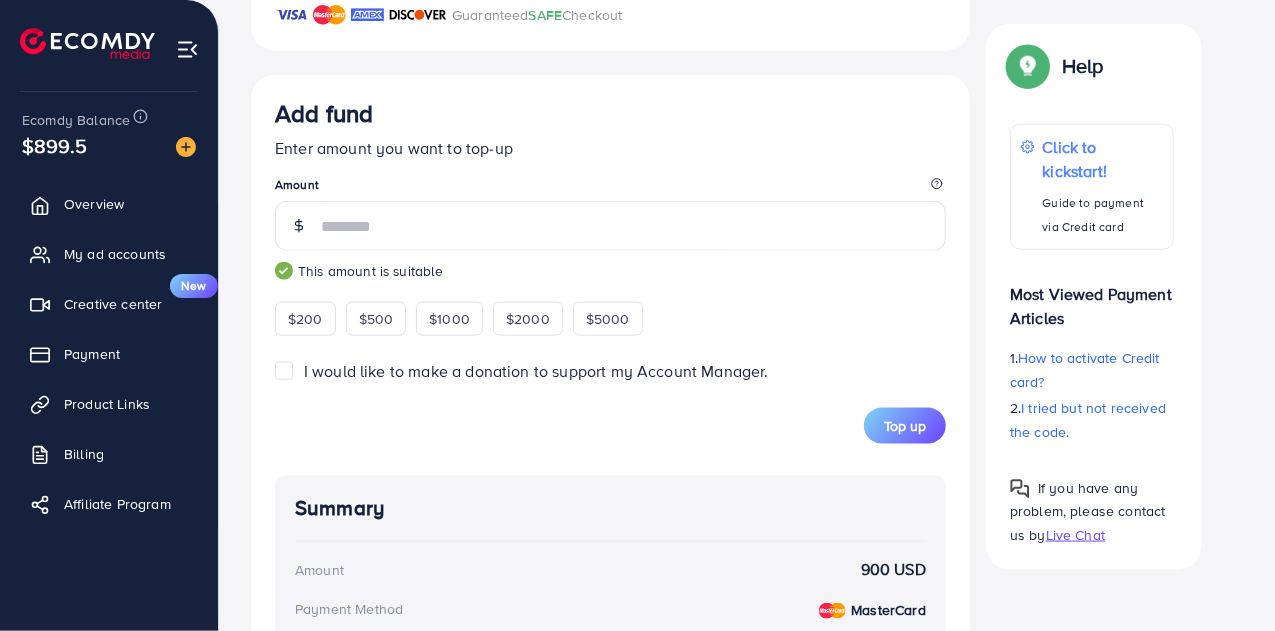 click on "Top up" at bounding box center (610, 426) 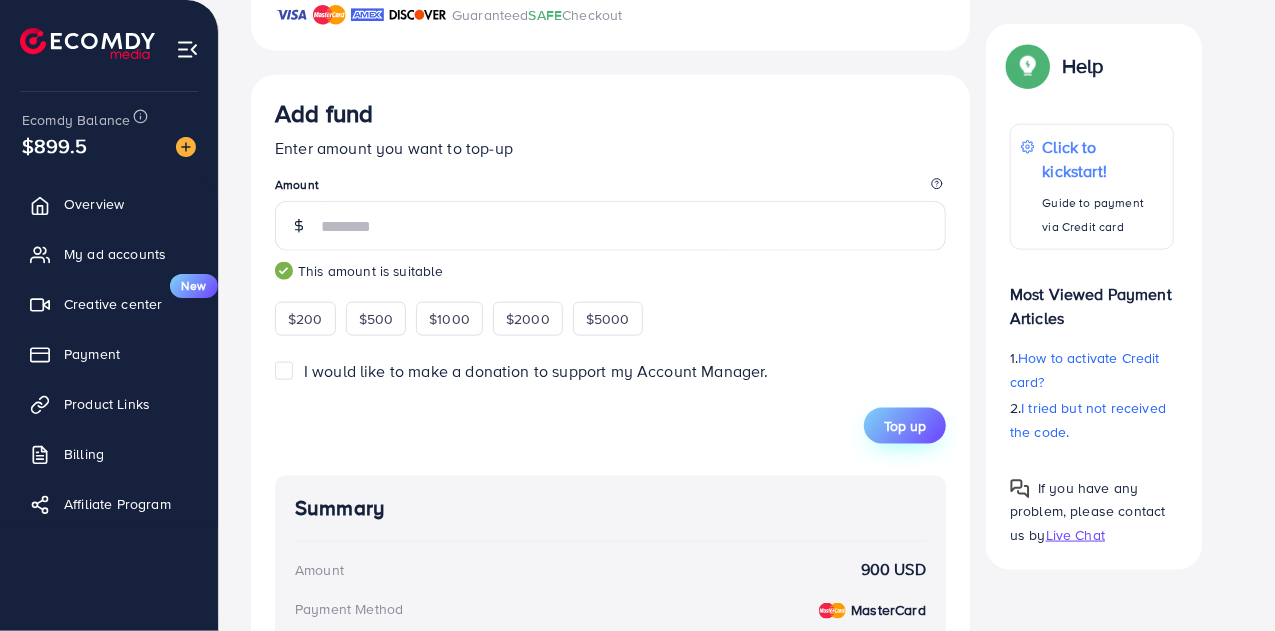 click on "Top up" at bounding box center [905, 426] 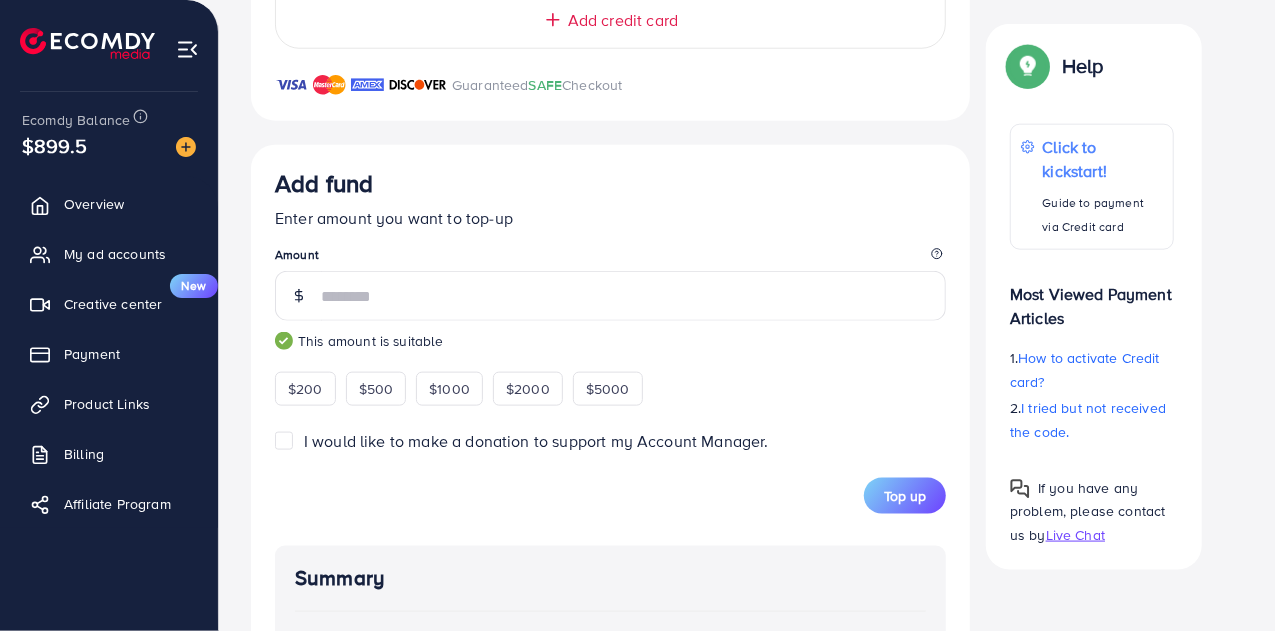 scroll, scrollTop: 1240, scrollLeft: 0, axis: vertical 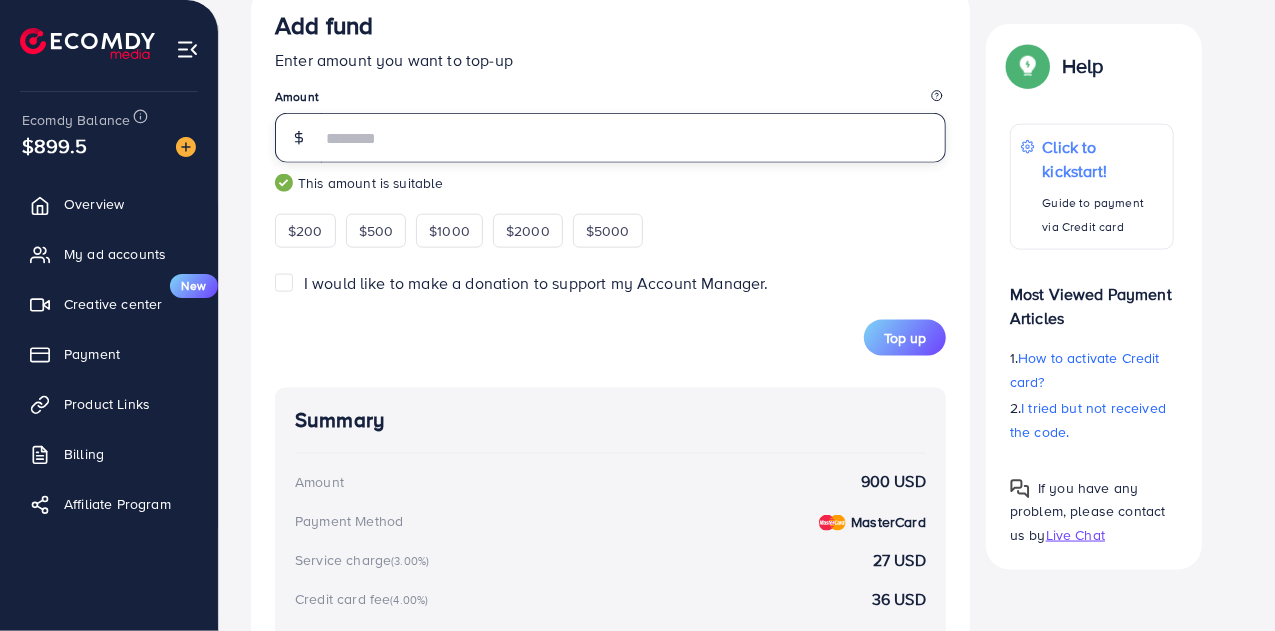 click on "***" at bounding box center (633, 138) 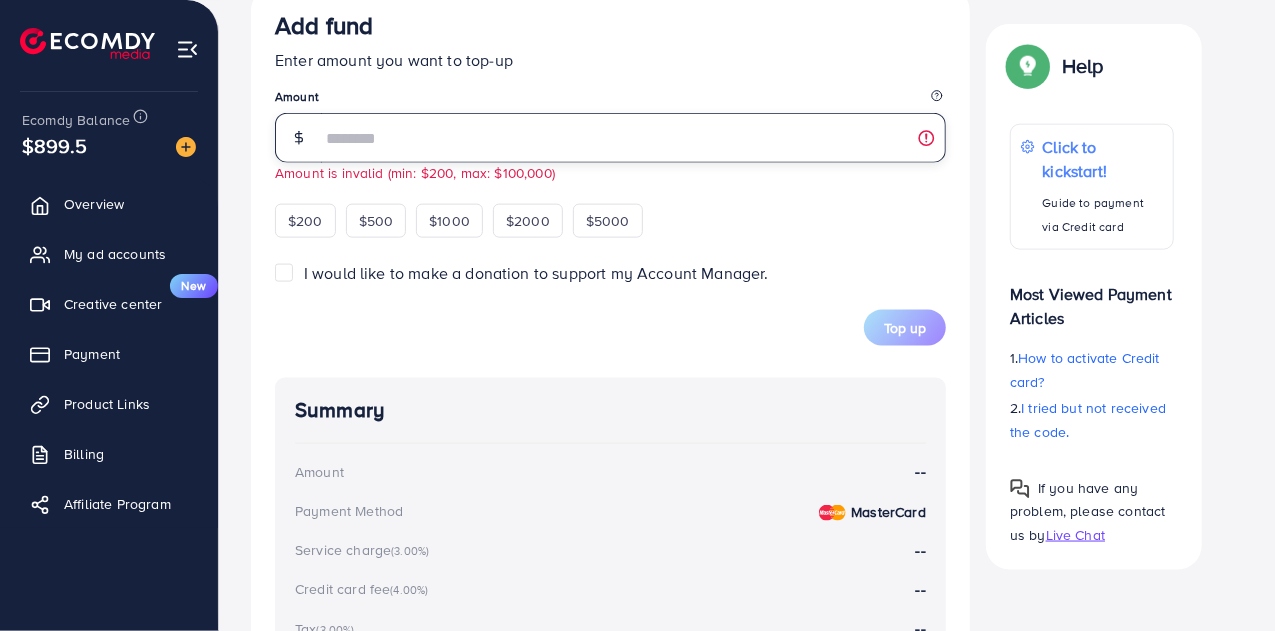 type on "*" 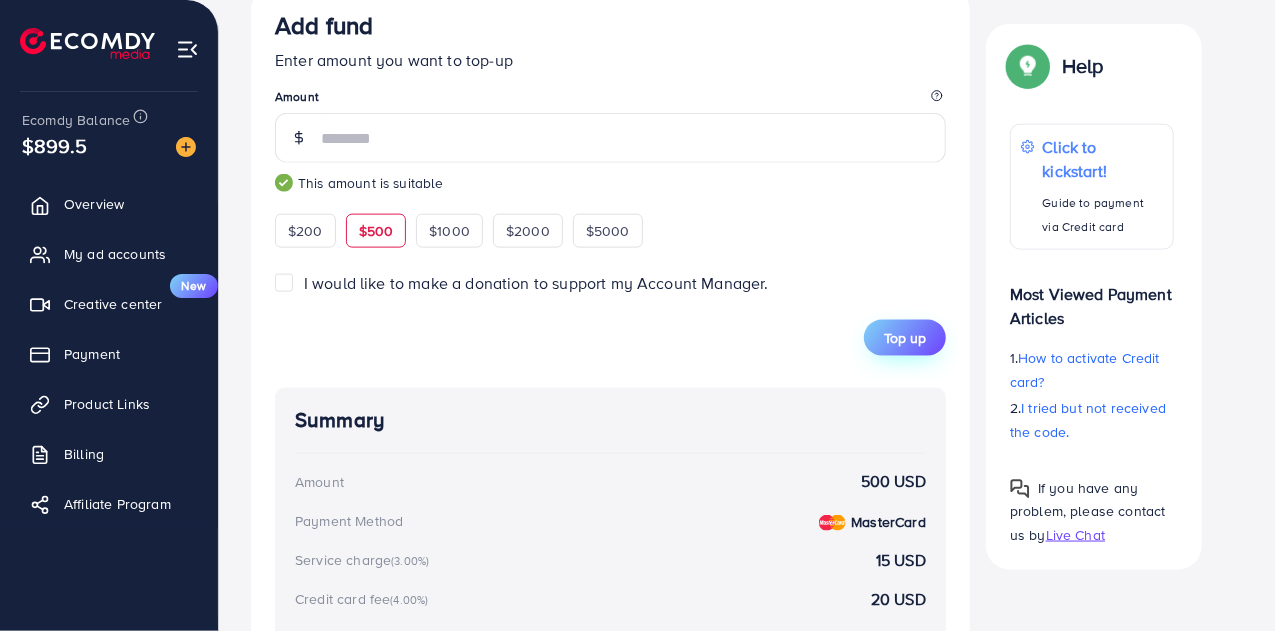 click on "Top up" at bounding box center [905, 338] 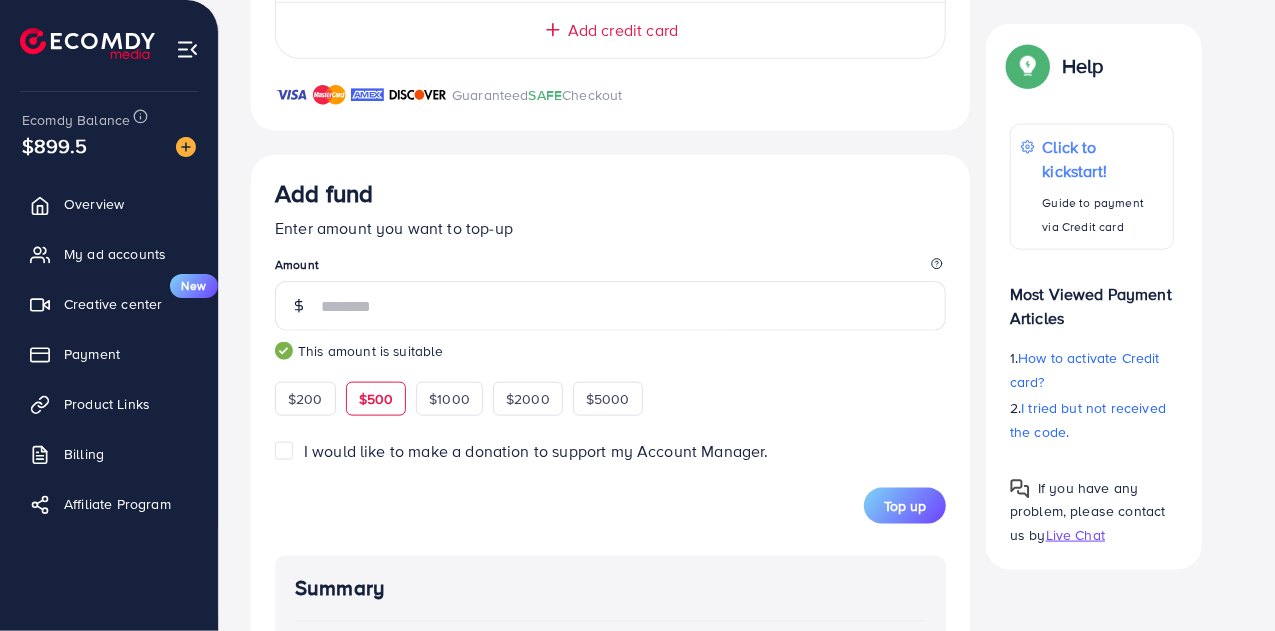 scroll, scrollTop: 1032, scrollLeft: 0, axis: vertical 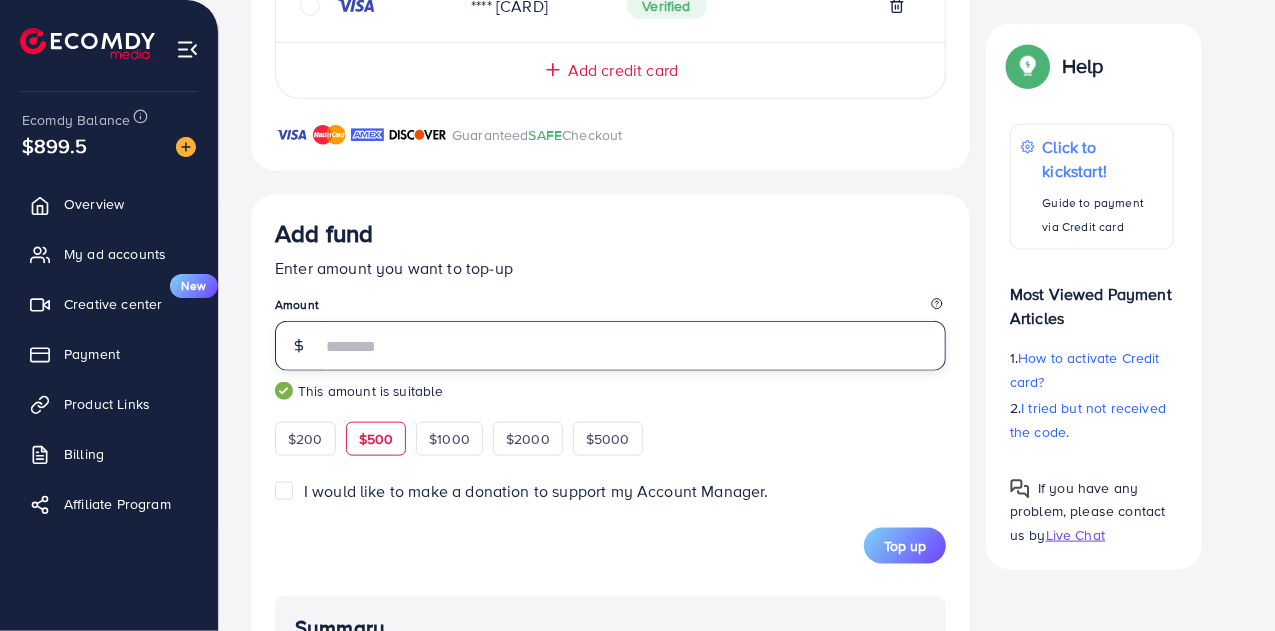 click on "***" at bounding box center (633, 346) 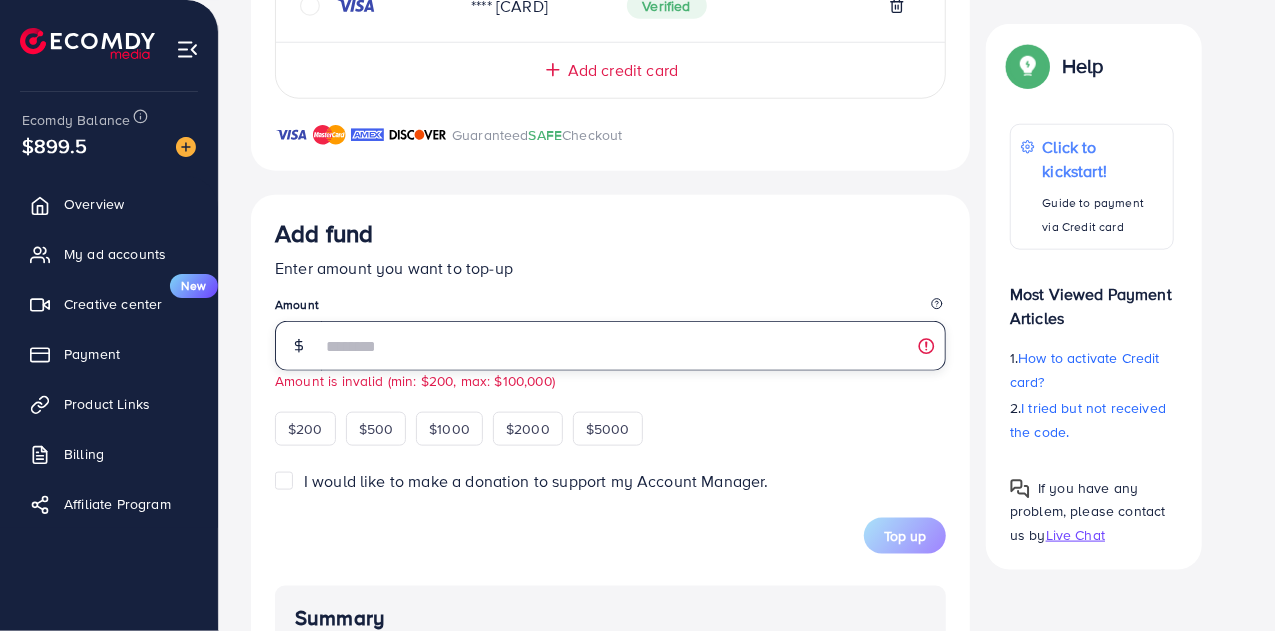 type on "*" 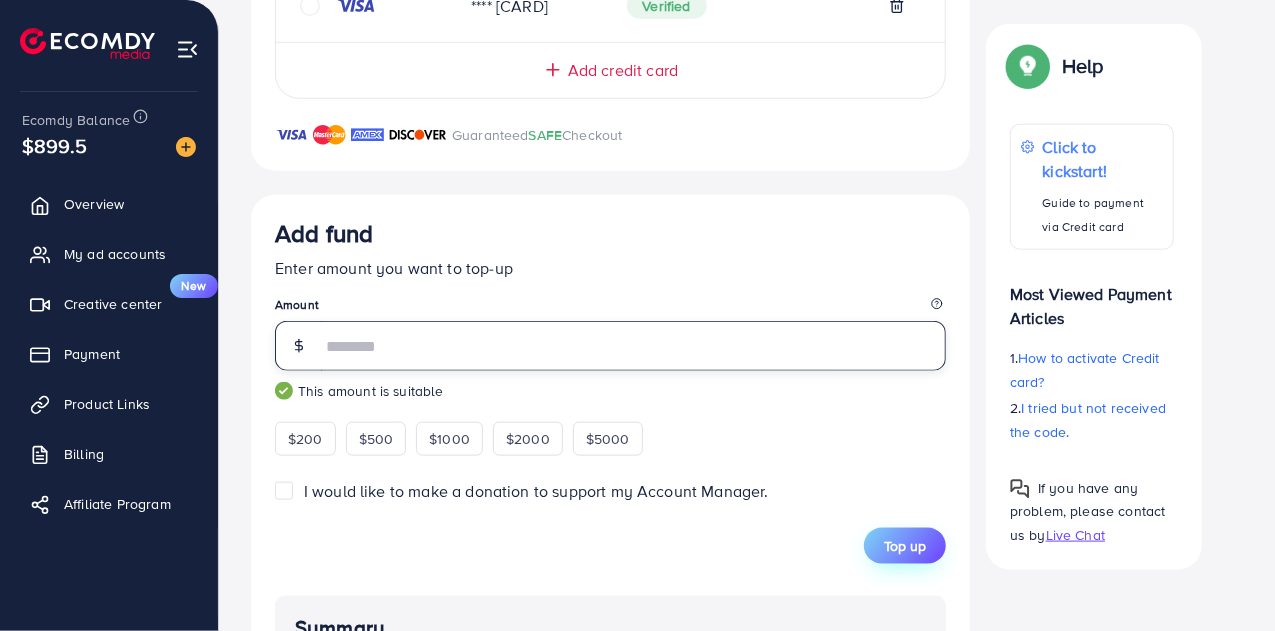 type on "***" 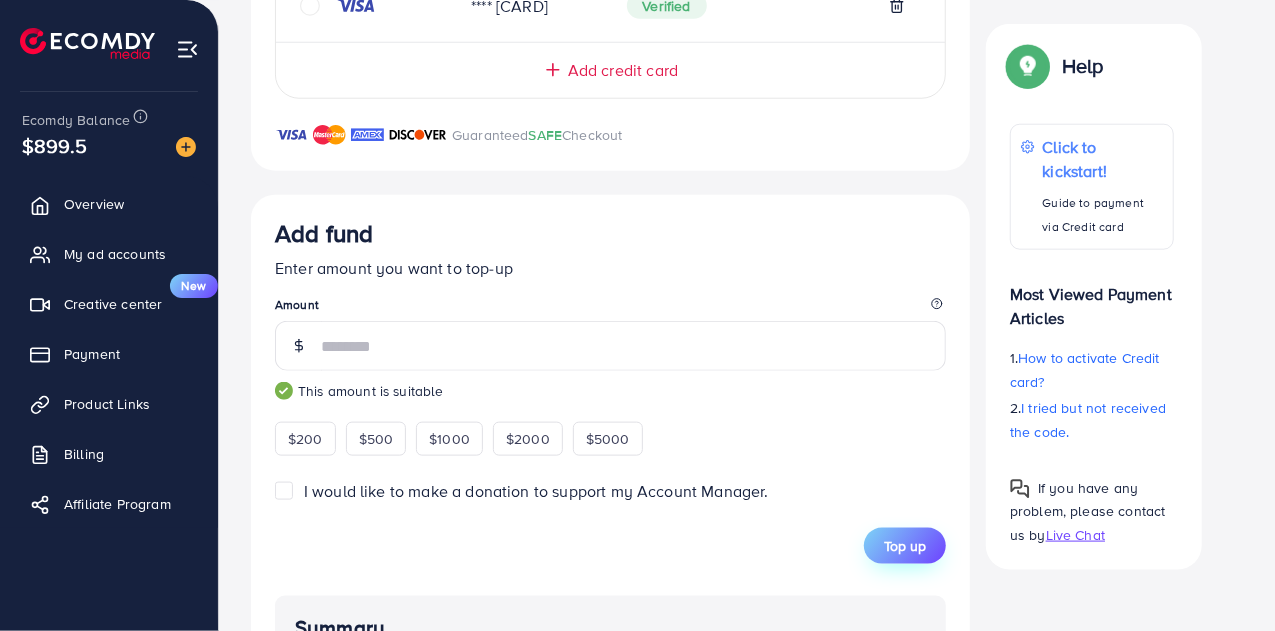 click on "Top up" at bounding box center [905, 546] 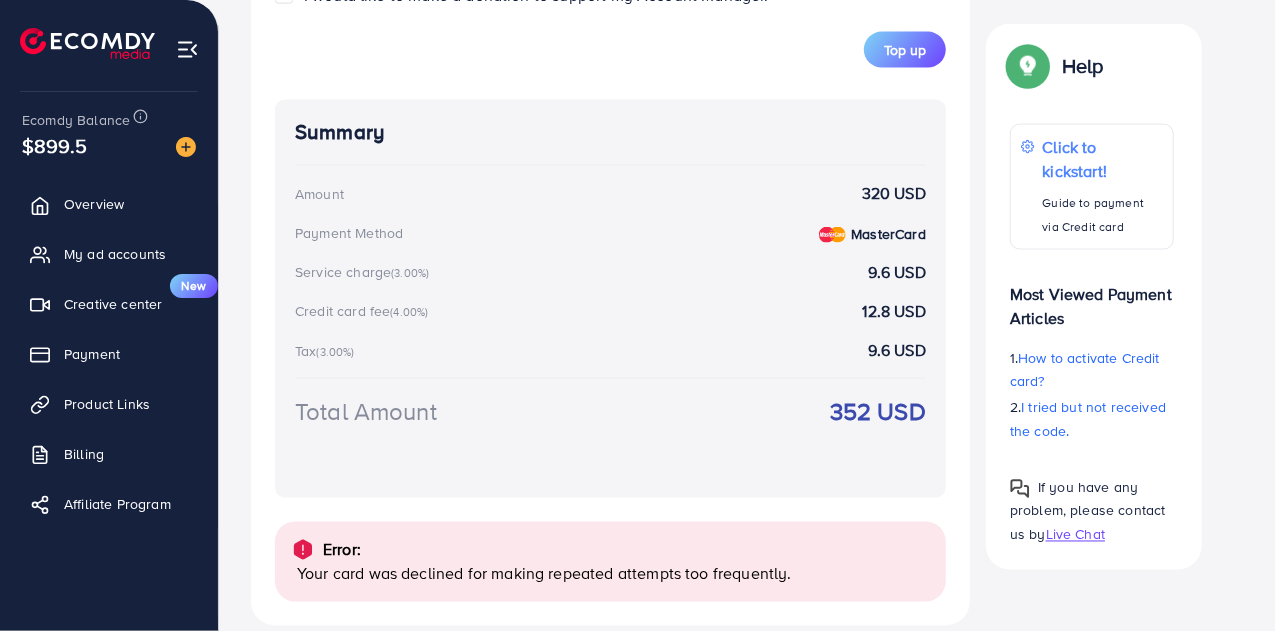 scroll, scrollTop: 1552, scrollLeft: 0, axis: vertical 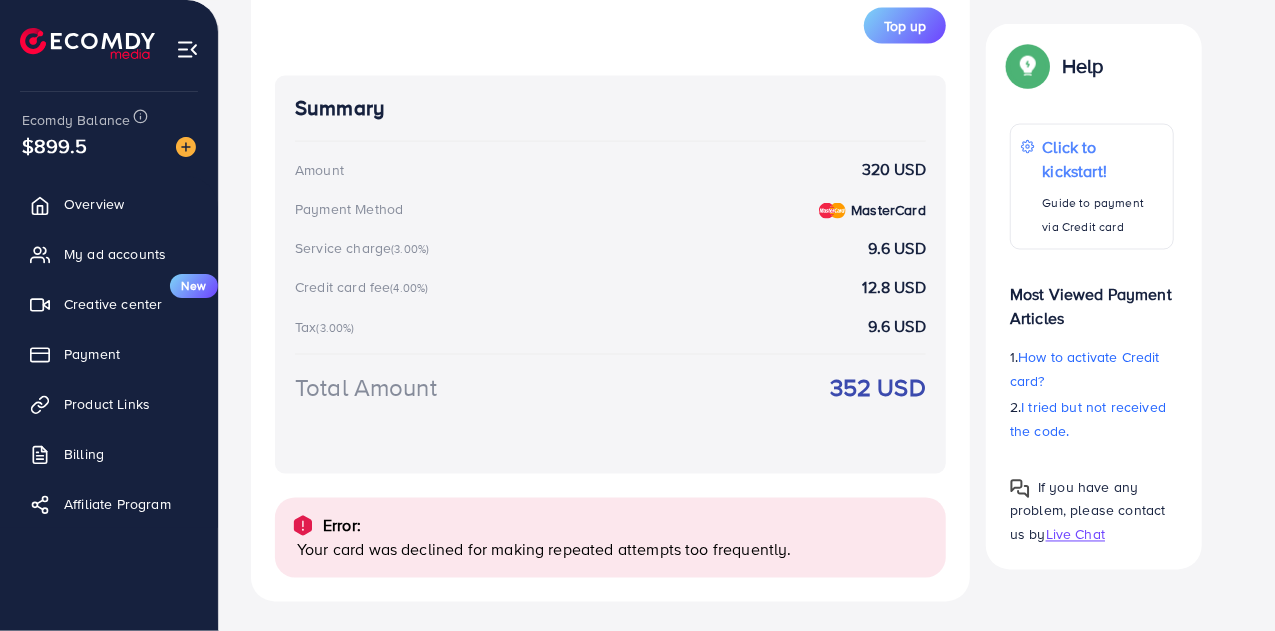 click on "Add fund  Enter amount you want to top-up Amount ***  This amount is suitable  $200 $500 $1000 $2000 $5000 I would like to make a donation to support my Account Manager. 5% 10% 15% 20%  Top up   Summary   Amount   320 USD   Payment Method   MasterCard   Service charge   (3.00%)  9.6 USD  Credit card fee   (4.00%)  12.8 USD  Tax   (3.00%)  9.6 USD  Total Amount   352 USD" at bounding box center [610, 86] 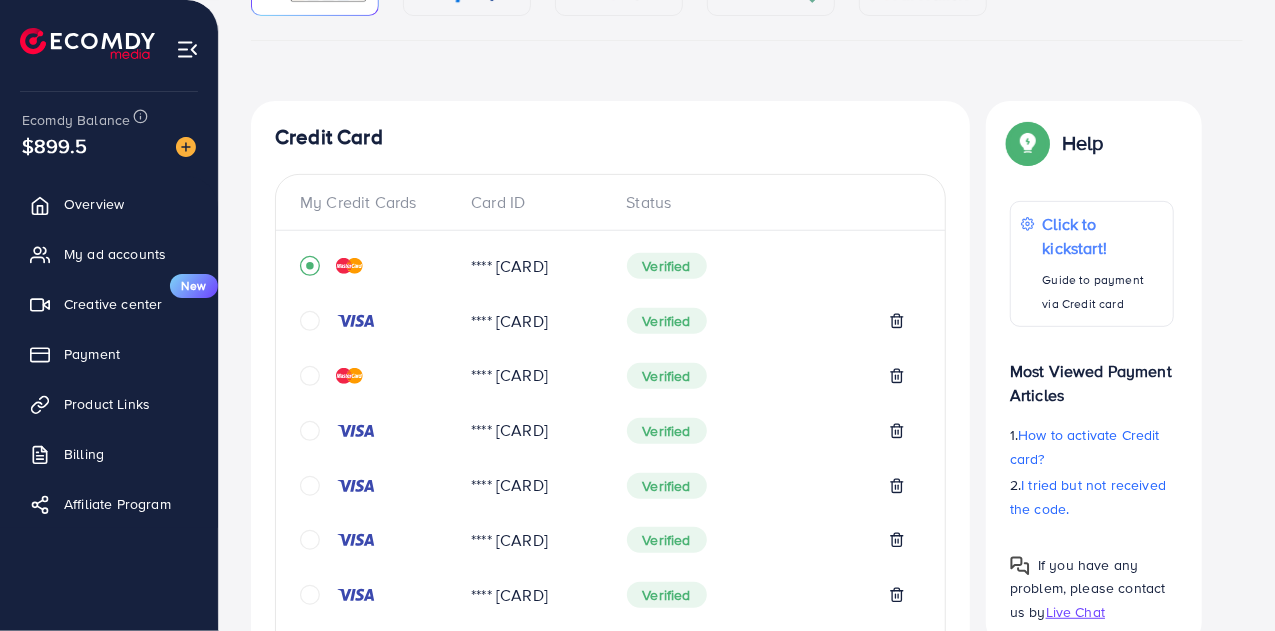 scroll, scrollTop: 272, scrollLeft: 0, axis: vertical 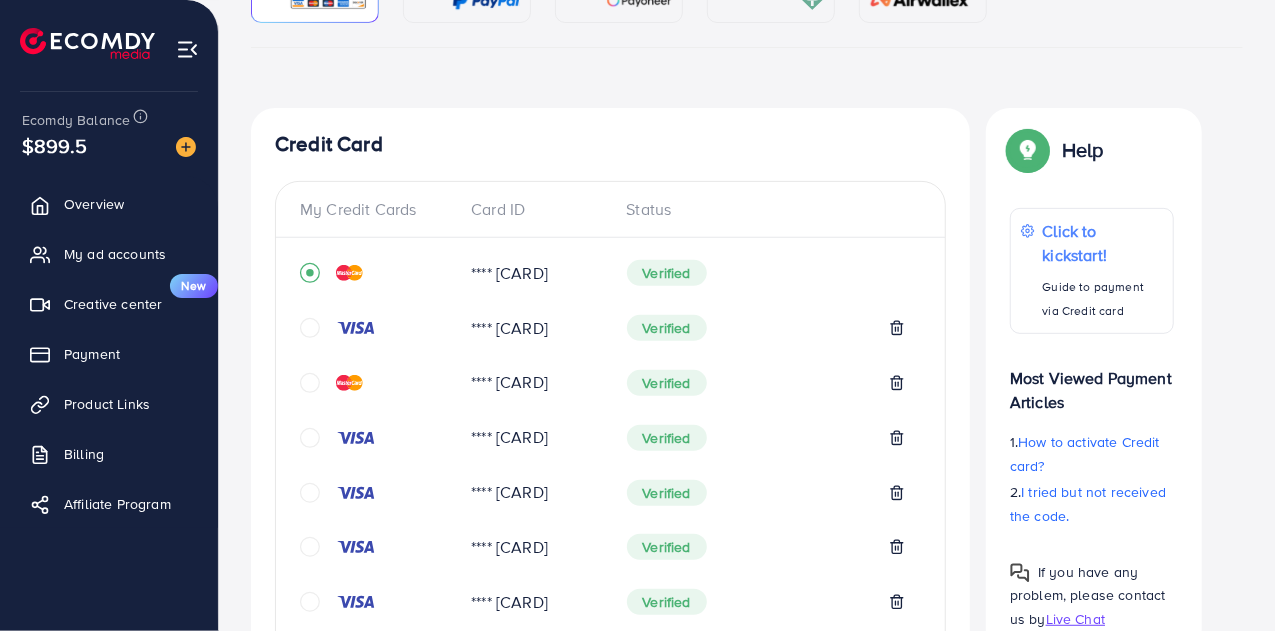 click 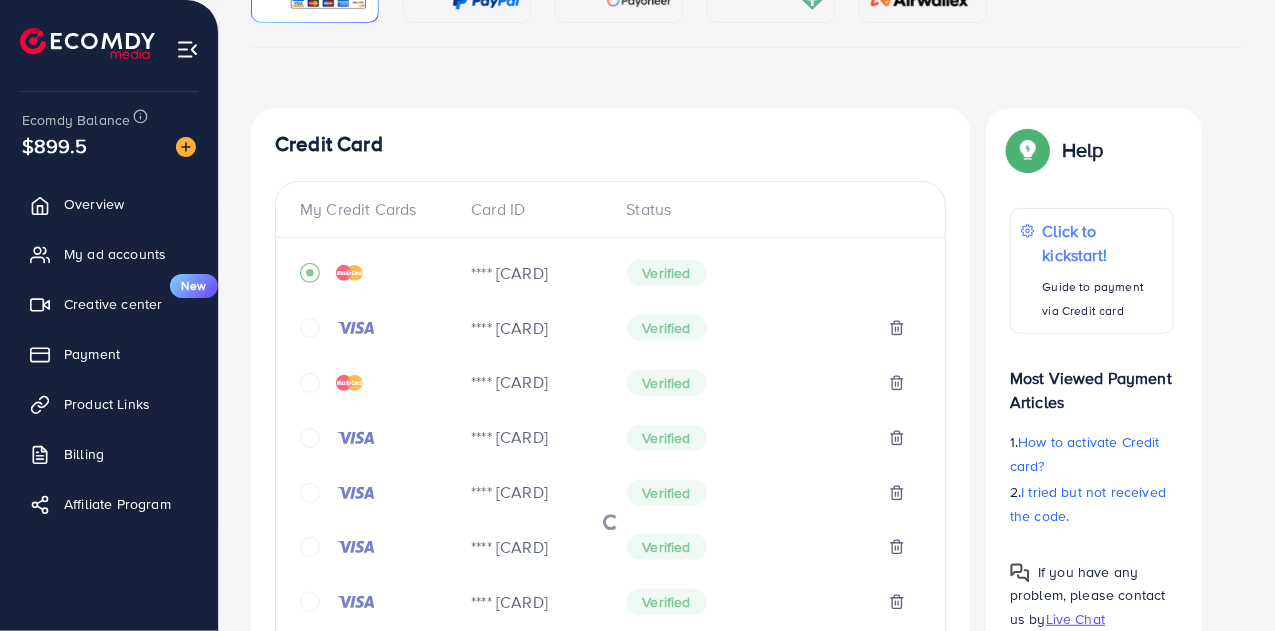 scroll, scrollTop: 1061, scrollLeft: 0, axis: vertical 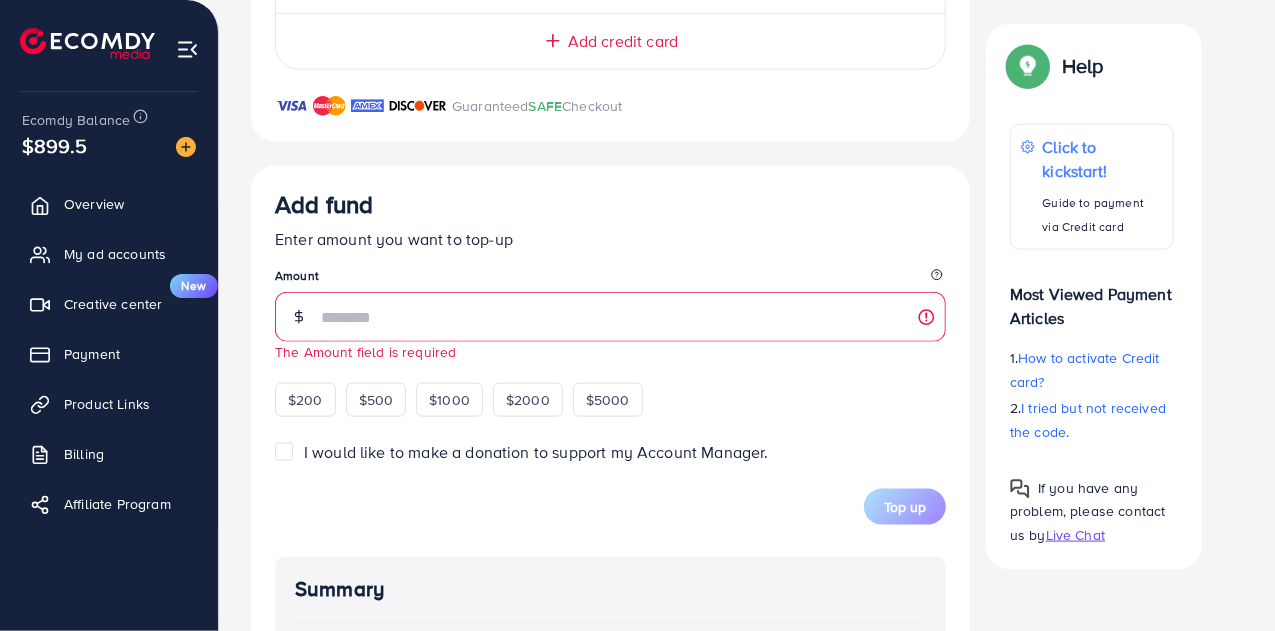click on "Amount" at bounding box center (610, 279) 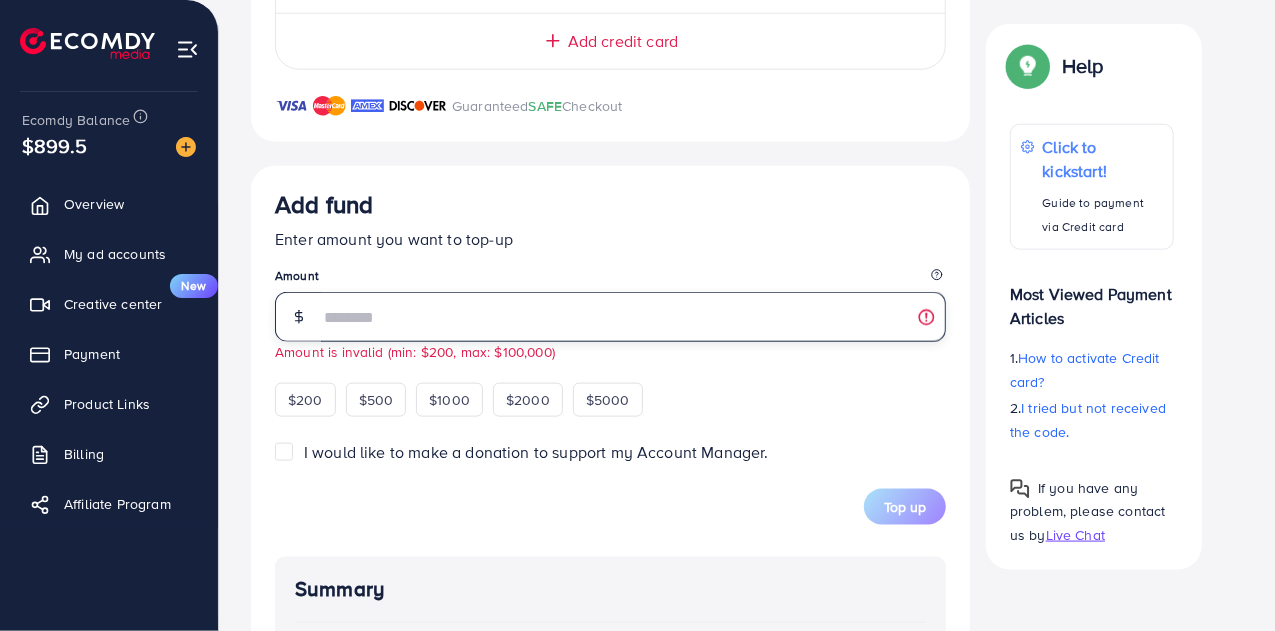 type on "*" 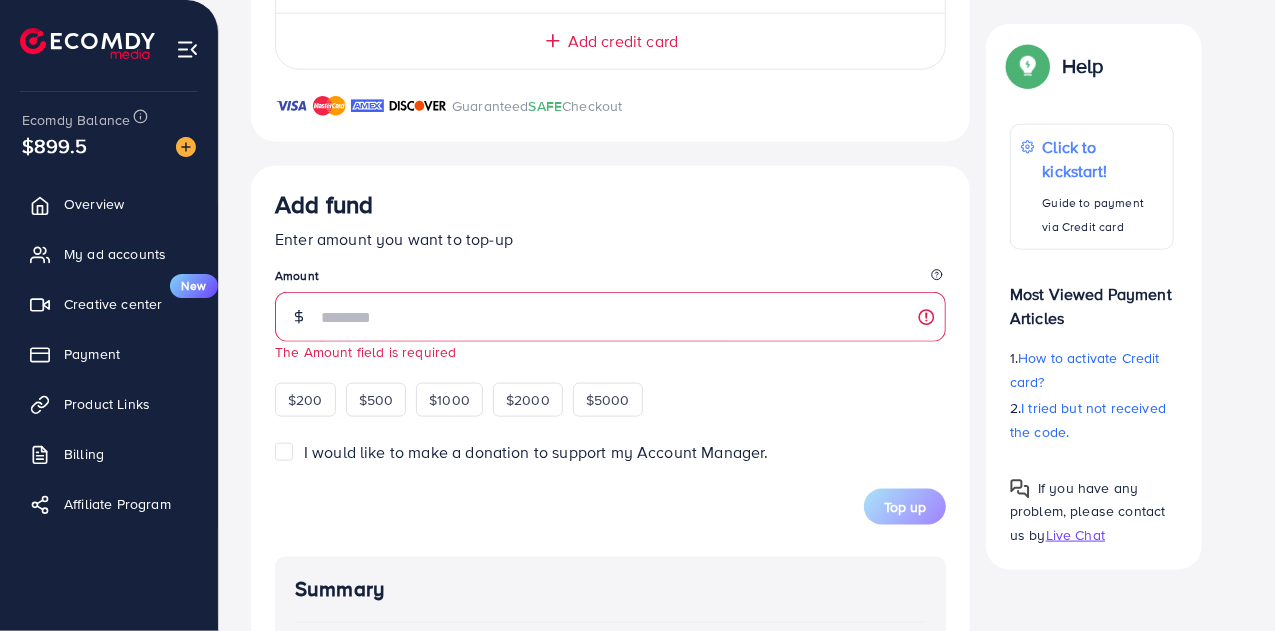 click on "Amount" at bounding box center [610, 279] 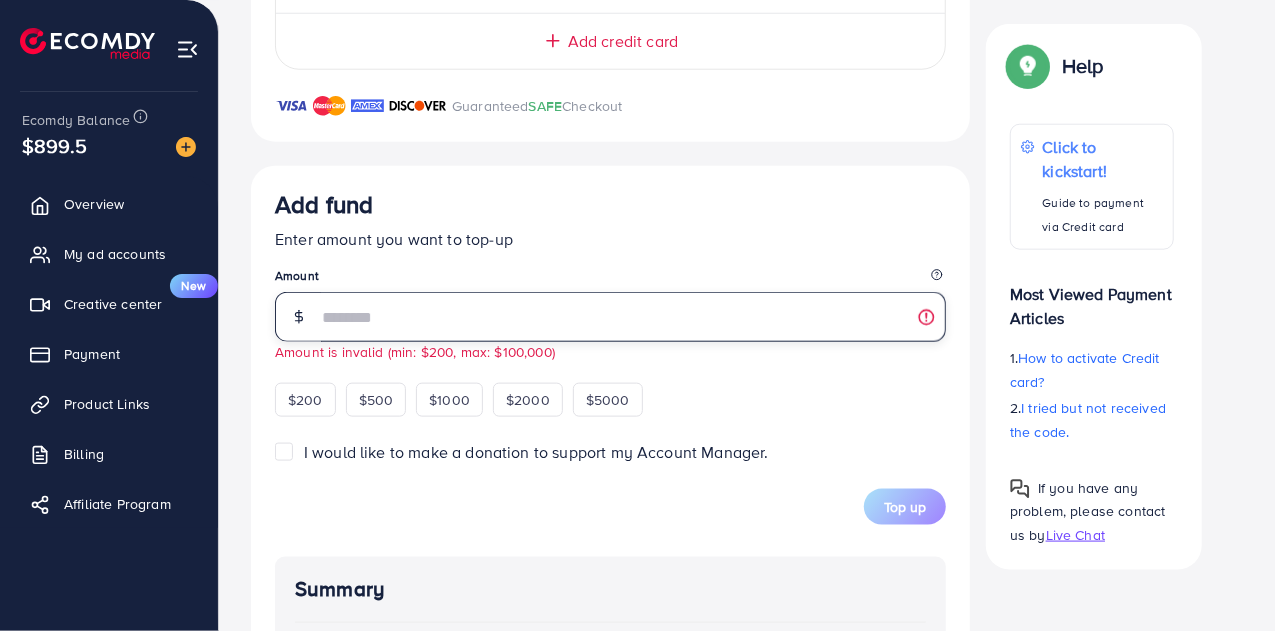type on "*" 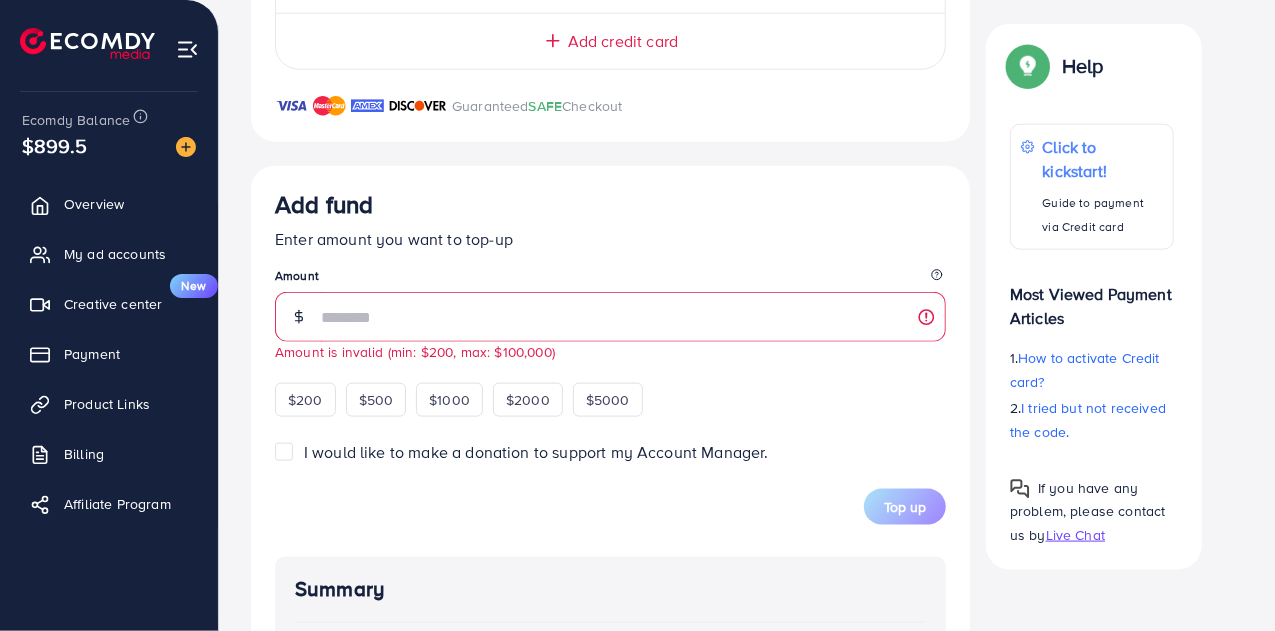 click on "Enter amount you want to top-up" at bounding box center [610, 239] 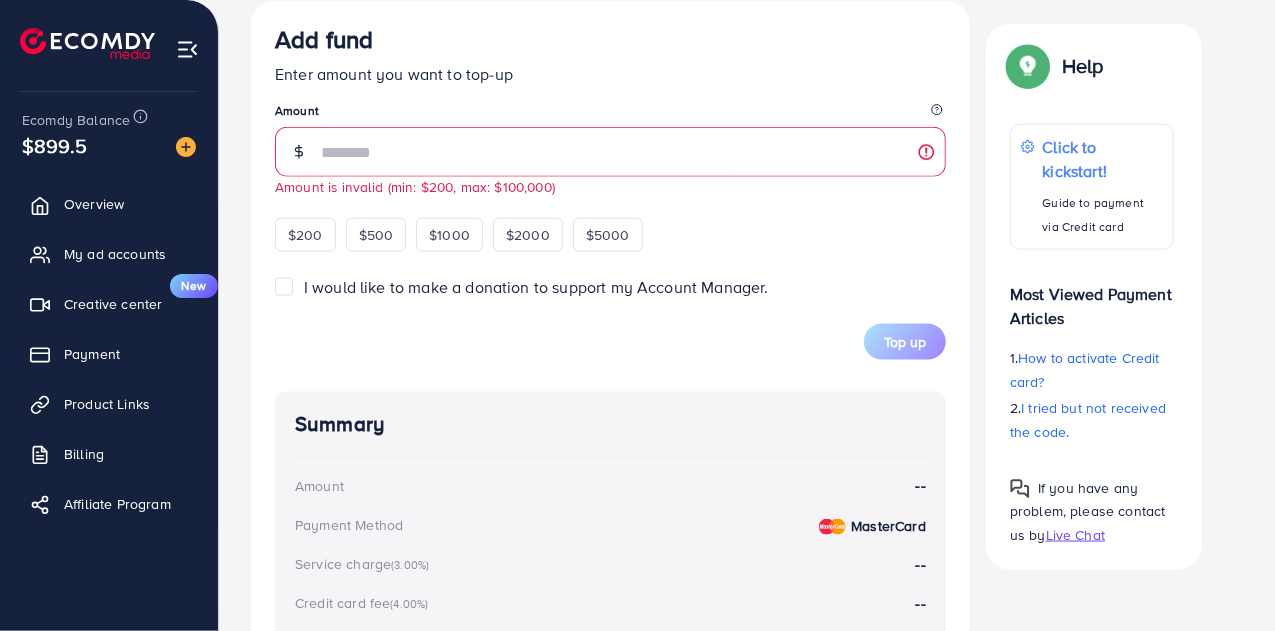 scroll, scrollTop: 1221, scrollLeft: 0, axis: vertical 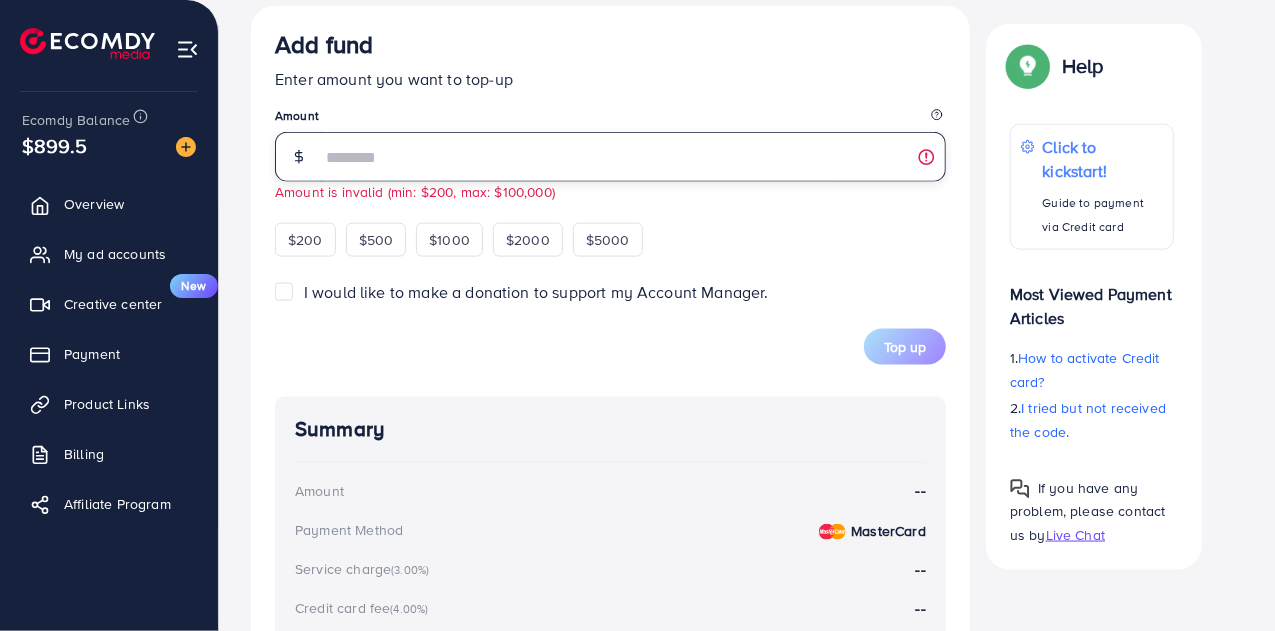 click on "*" at bounding box center (633, 157) 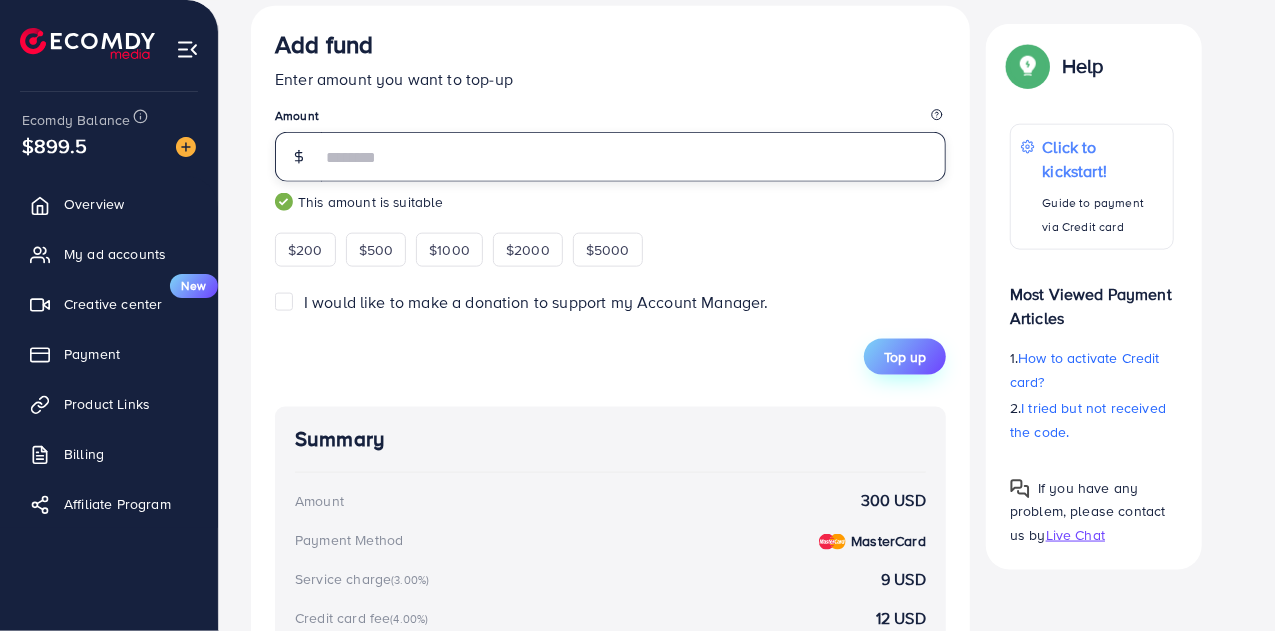 type on "***" 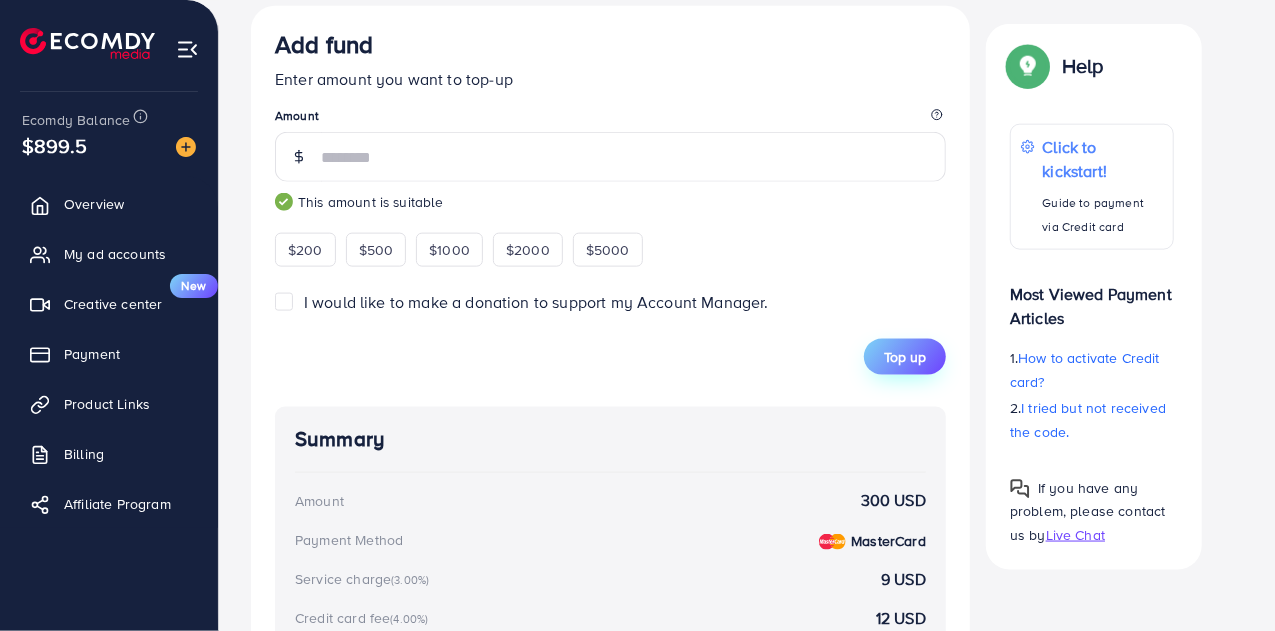 click on "Top up" at bounding box center (905, 357) 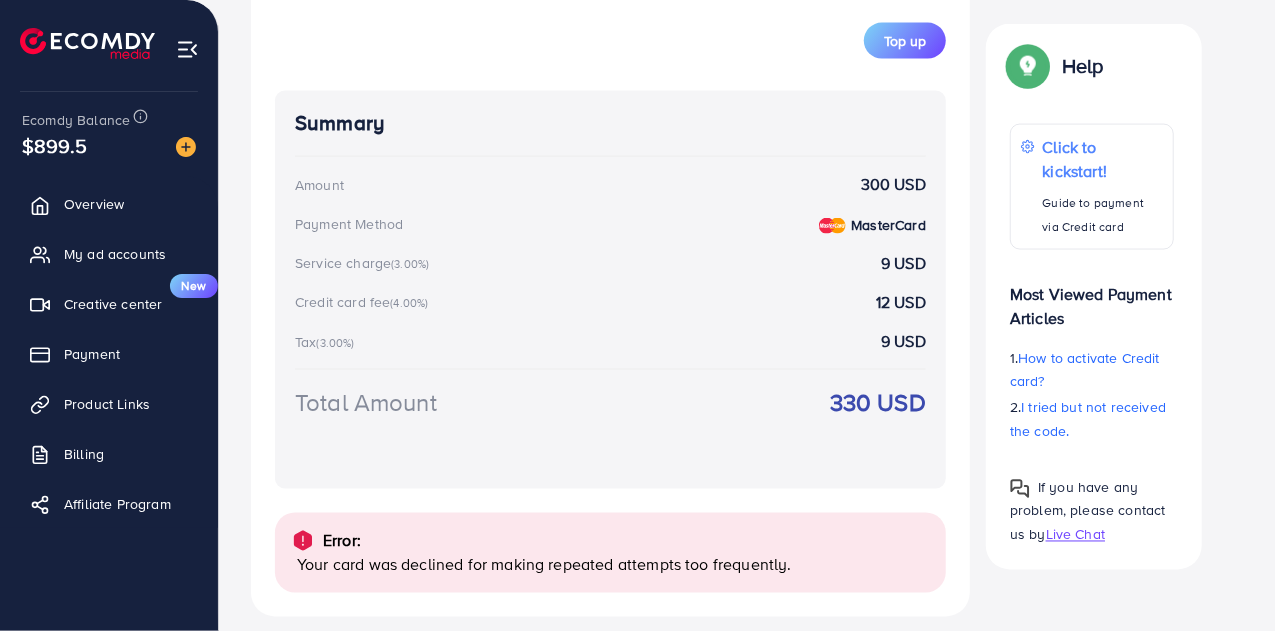 scroll, scrollTop: 1552, scrollLeft: 0, axis: vertical 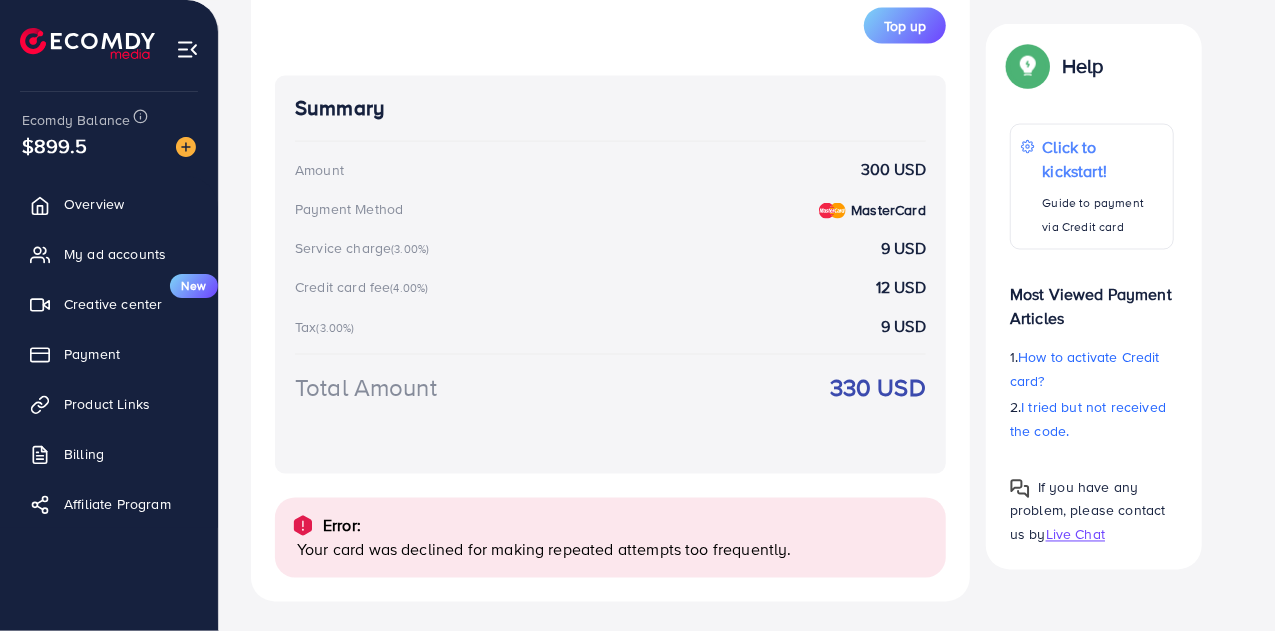 click on "Summary   Amount   300 USD   Payment Method   MasterCard   Service charge   (3.00%)  9 USD  Credit card fee   (4.00%)  12 USD  Tax   (3.00%)  9 USD  Total Amount   330 USD" at bounding box center (610, 275) 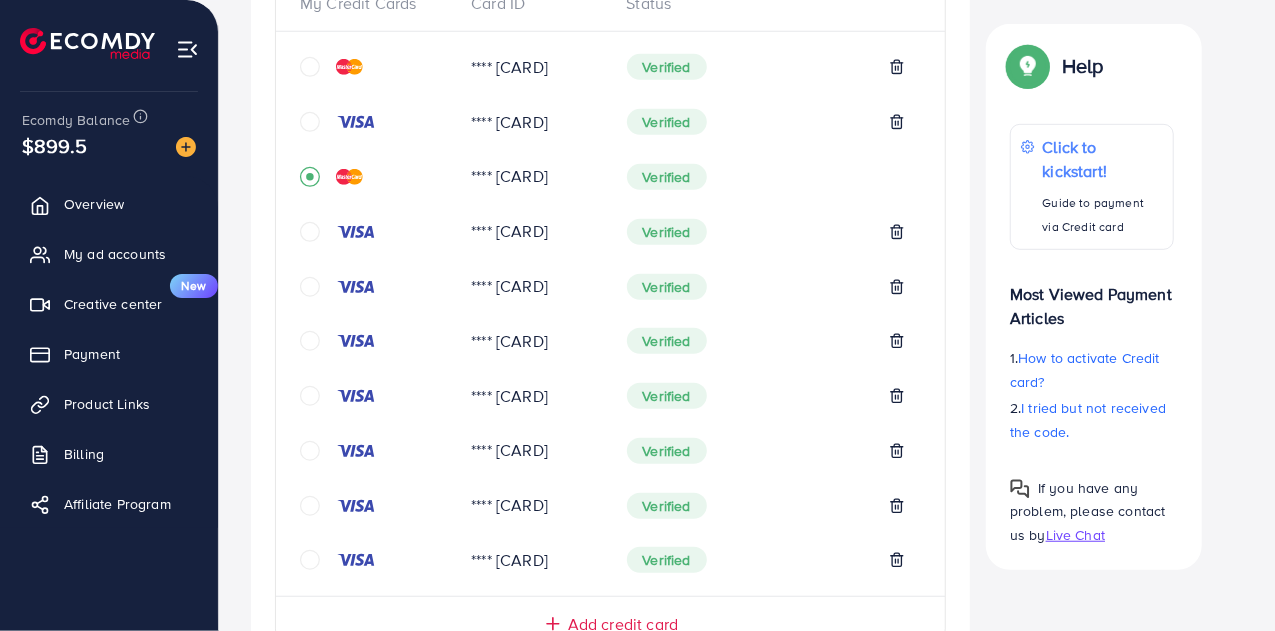 scroll, scrollTop: 472, scrollLeft: 0, axis: vertical 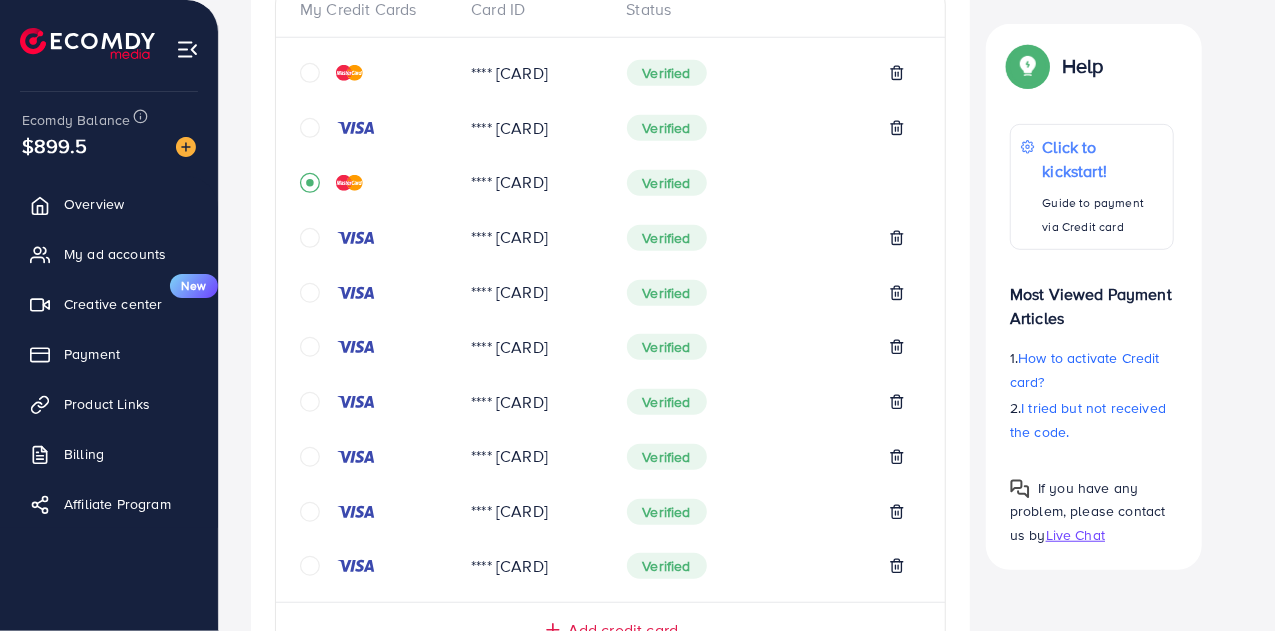 click on "**** [CARD]" at bounding box center (532, 456) 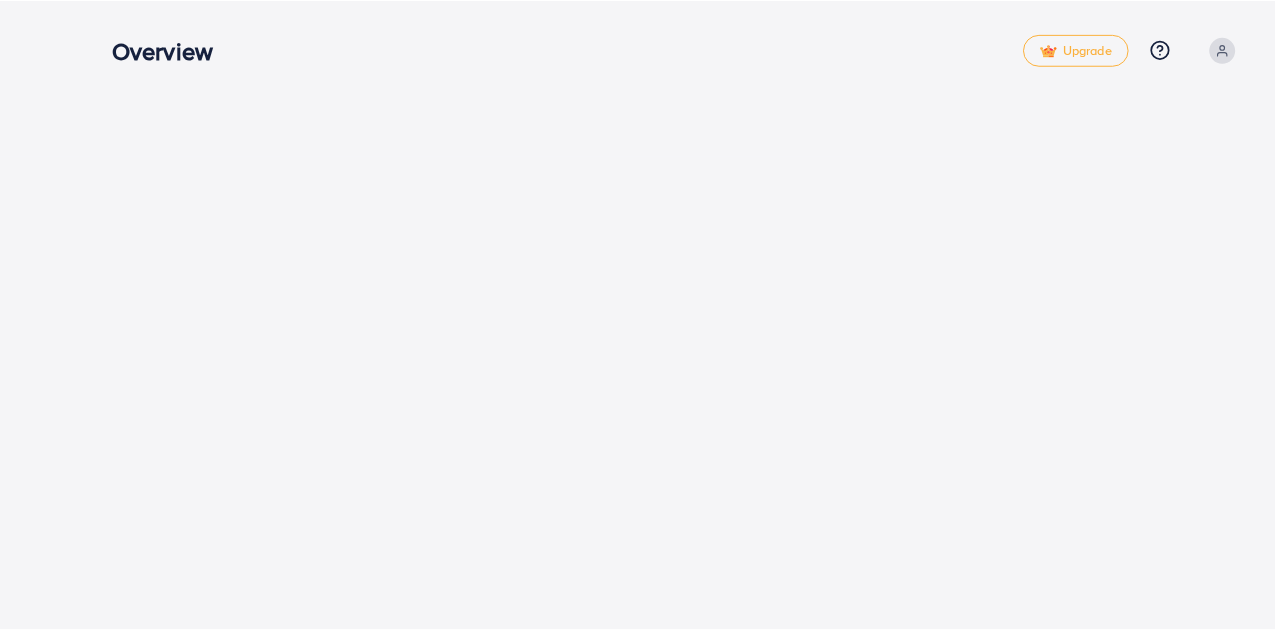 scroll, scrollTop: 0, scrollLeft: 0, axis: both 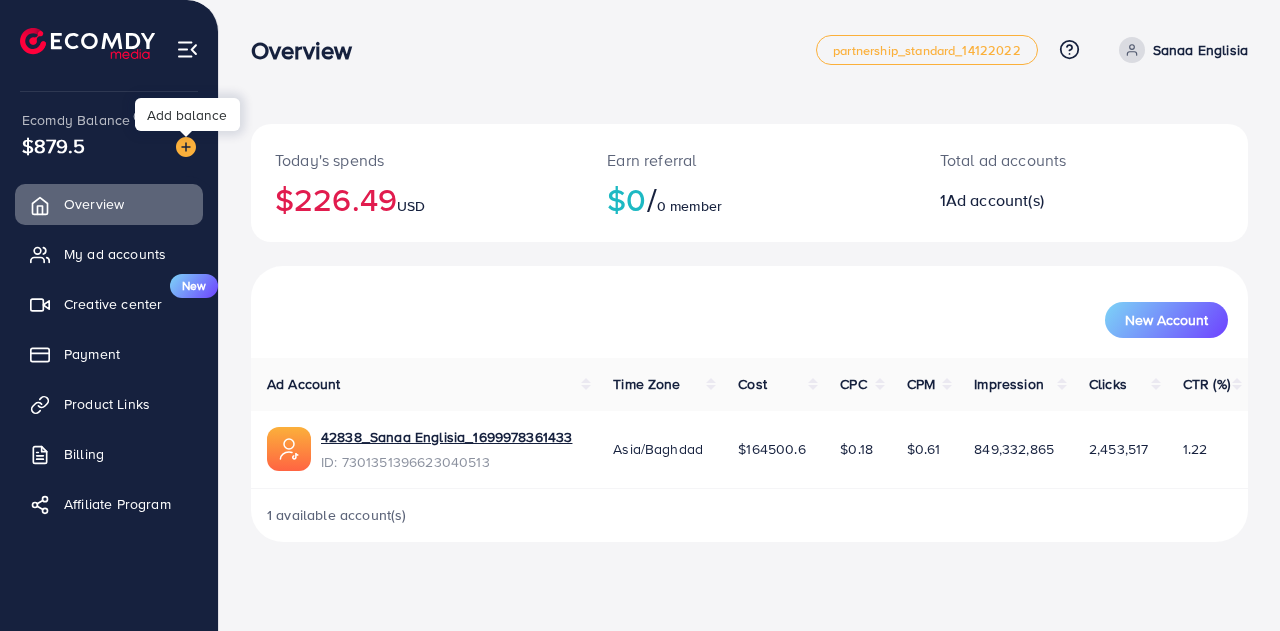 click at bounding box center [186, 147] 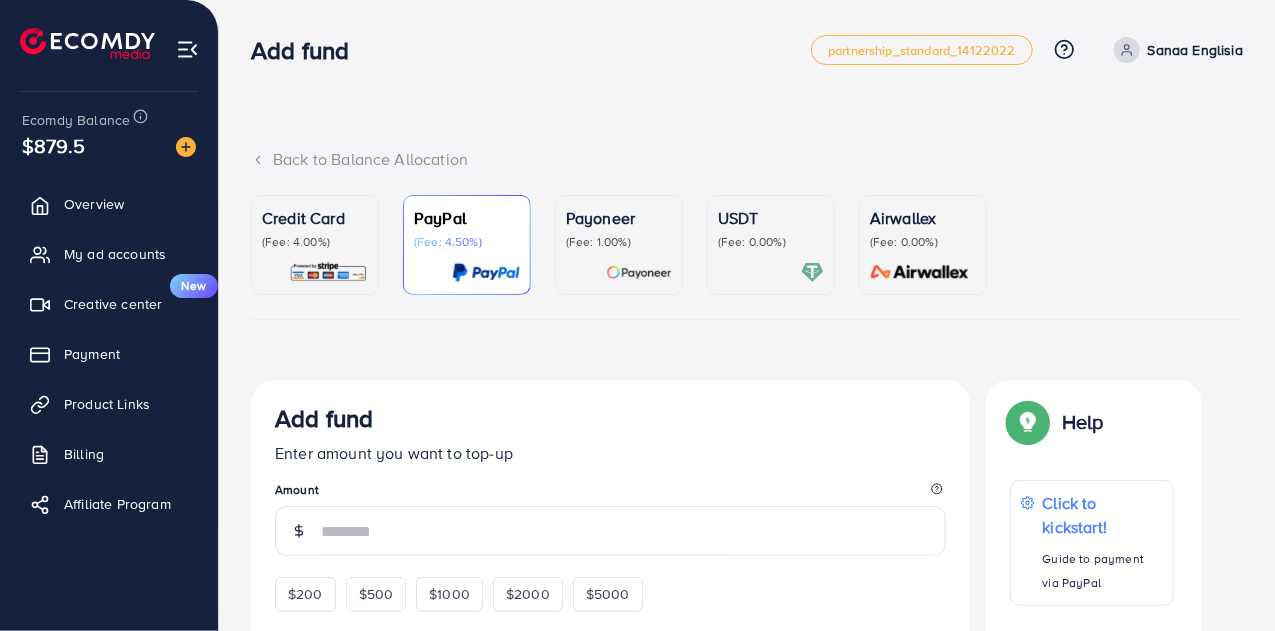 click on "Credit Card" at bounding box center (315, 218) 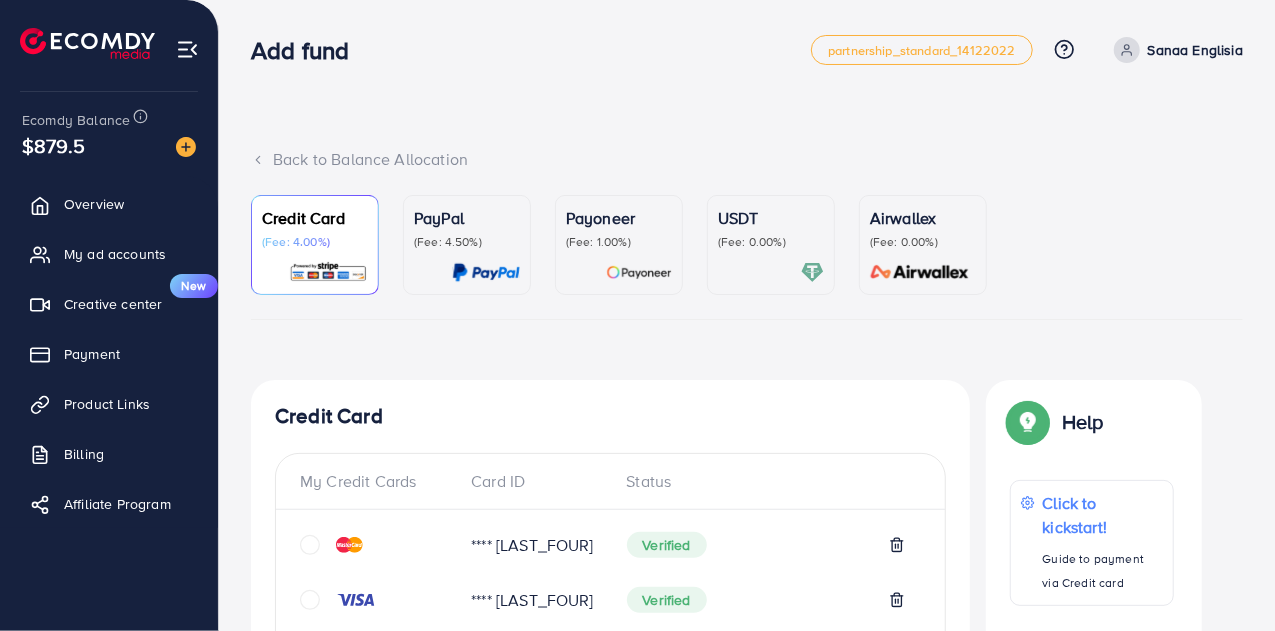 click on "Credit Card   (Fee: 4.00%)   PayPal   (Fee: 4.50%)   Payoneer   (Fee: 1.00%)   USDT   (Fee: 0.00%)   Airwallex   (Fee: 0.00%)   Top-up Success!   Thanks you for your purchase. Please check your balance again.   Summary   Client   Sanaa Englisia   Amount   0 USD   Payment Method   MasterCard   Service charge  0 USD  Credit card fee  0 USD  Tax  0 USD  Total Amount = Amount + Service charge + Tax + Credit card fee    0 USD   Recharge   Show me Ad Account  *You can download the invoice   here  Credit Card  My Credit Cards   Card ID   Status   **** 6088   Verified   **** 6656   Verified   **** 9263   Verified   **** 8180   Verified   **** 4148   Verified   **** 4488   Verified   **** 2050   Verified   **** 6626   Verified   **** 2984   Verified   **** 8118   Verified  Add credit card  Guaranteed  SAFE  Checkout   Email   Card Number   Expired   CVC   Name on card   Add card   Add fund  Enter amount you want to top-up Amount $200 $500 $1000 $2000 $5000 5% 10% 15% 20%  Top up   Summary   Amount   --   MasterCard" at bounding box center (747, 1107) 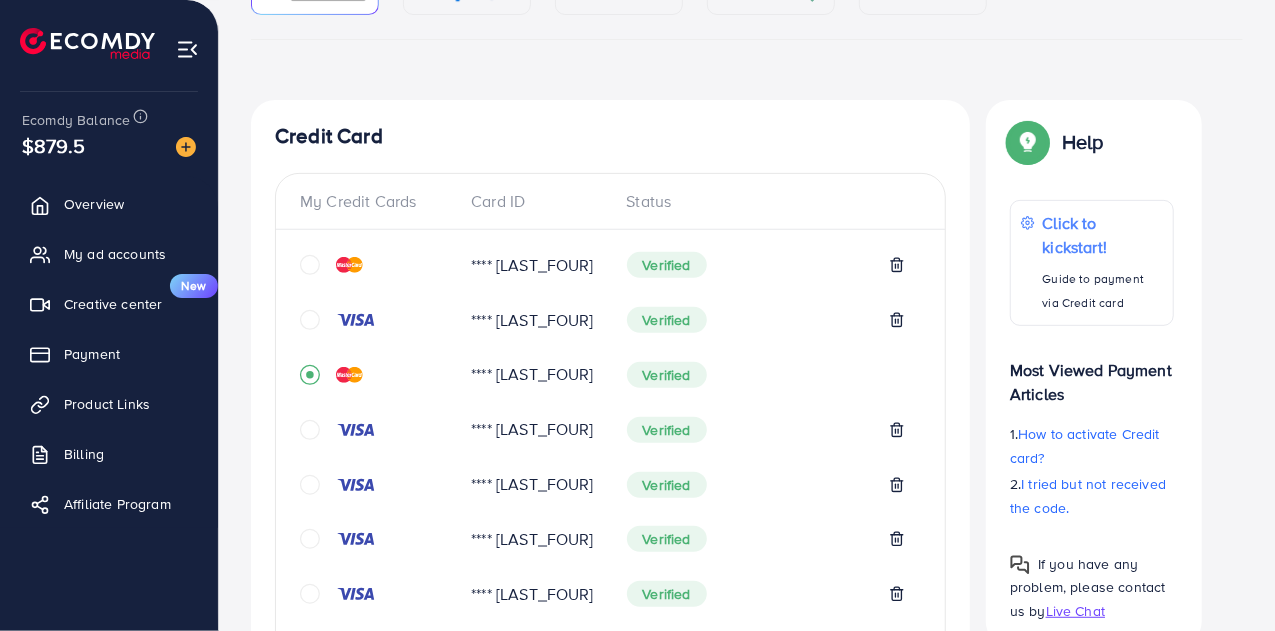 click on "**** 9263   Verified" at bounding box center [610, 383] 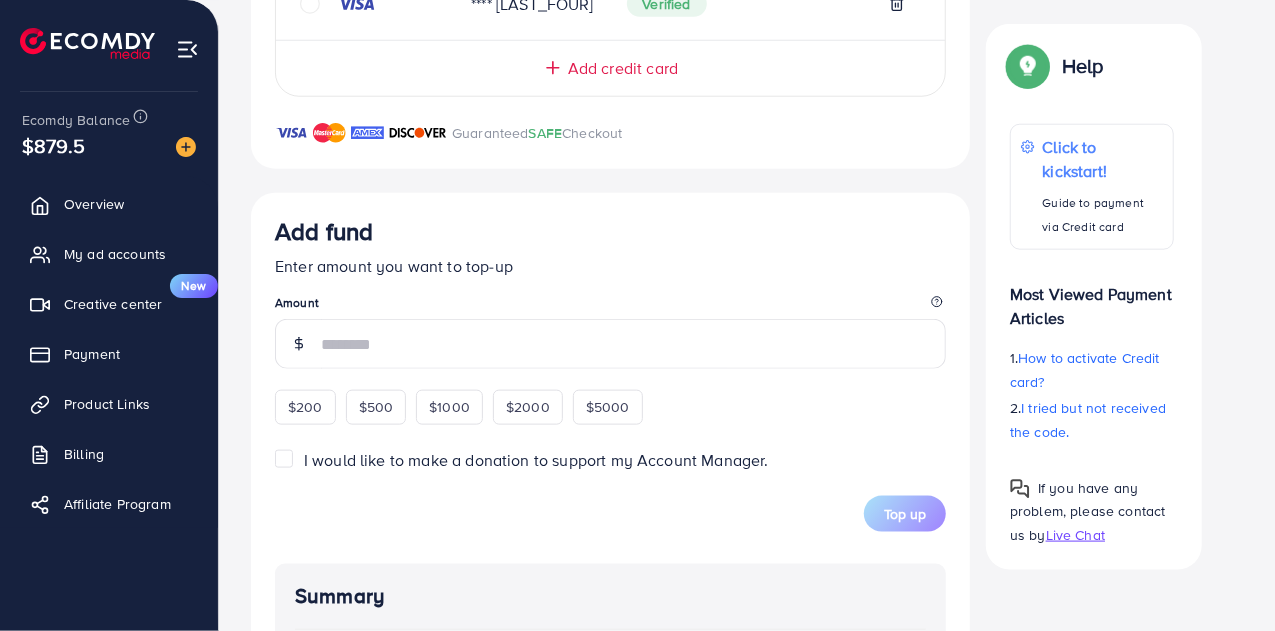 scroll, scrollTop: 1040, scrollLeft: 0, axis: vertical 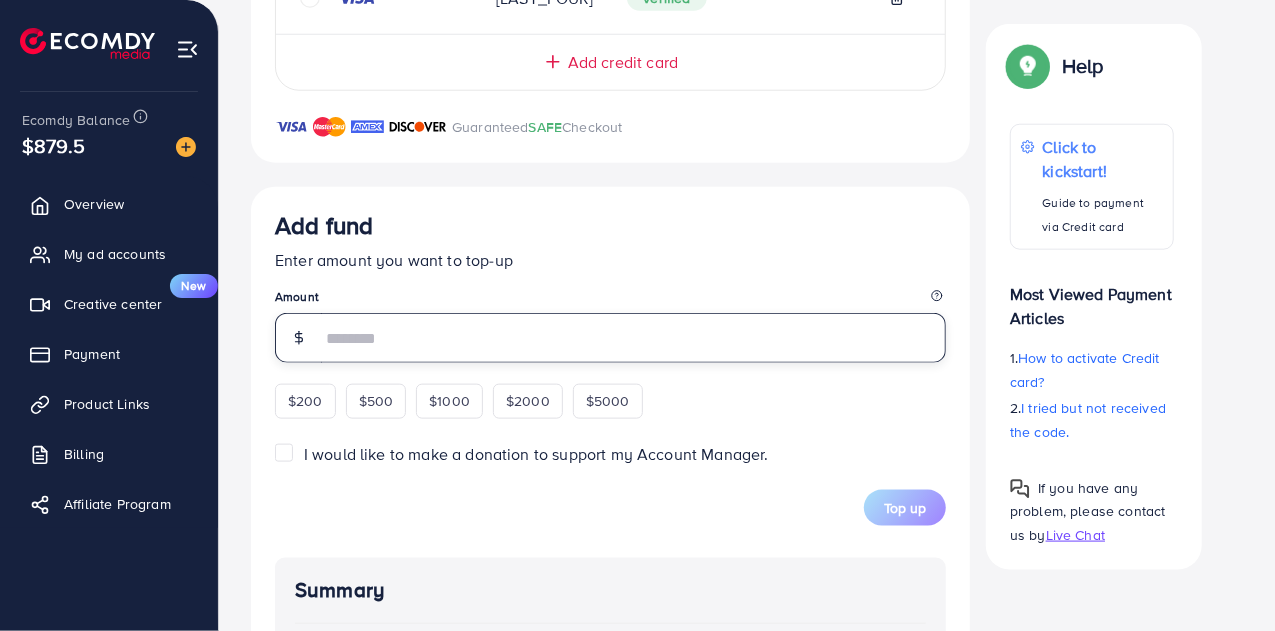 click at bounding box center [633, 338] 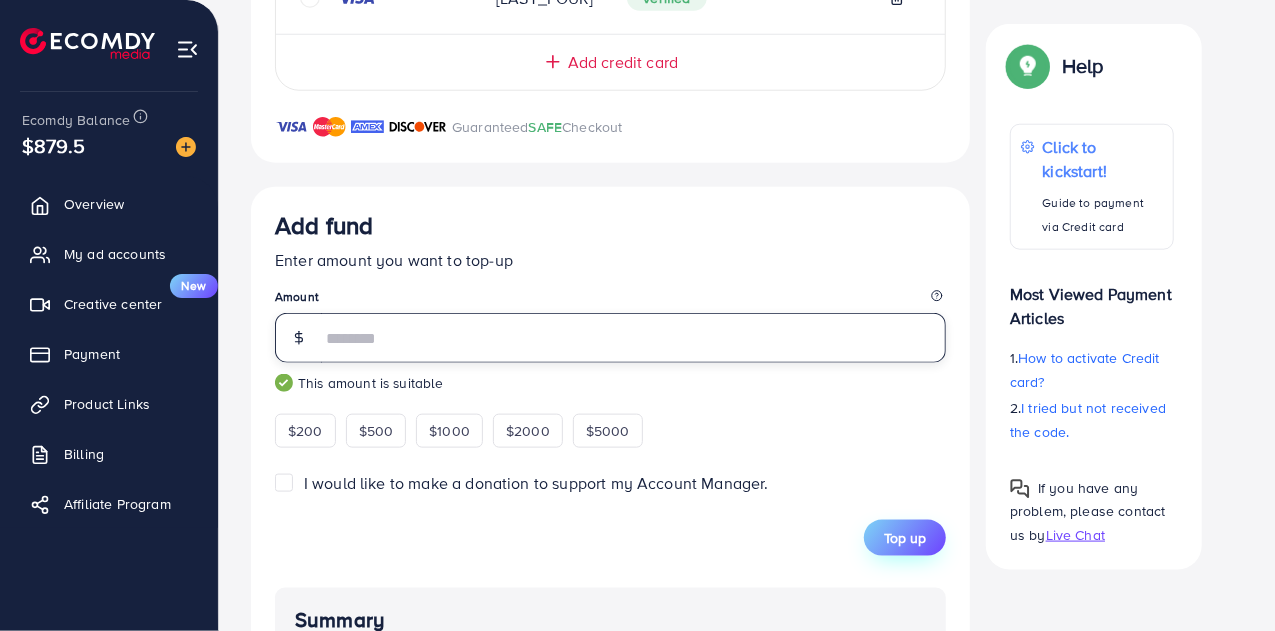 type on "***" 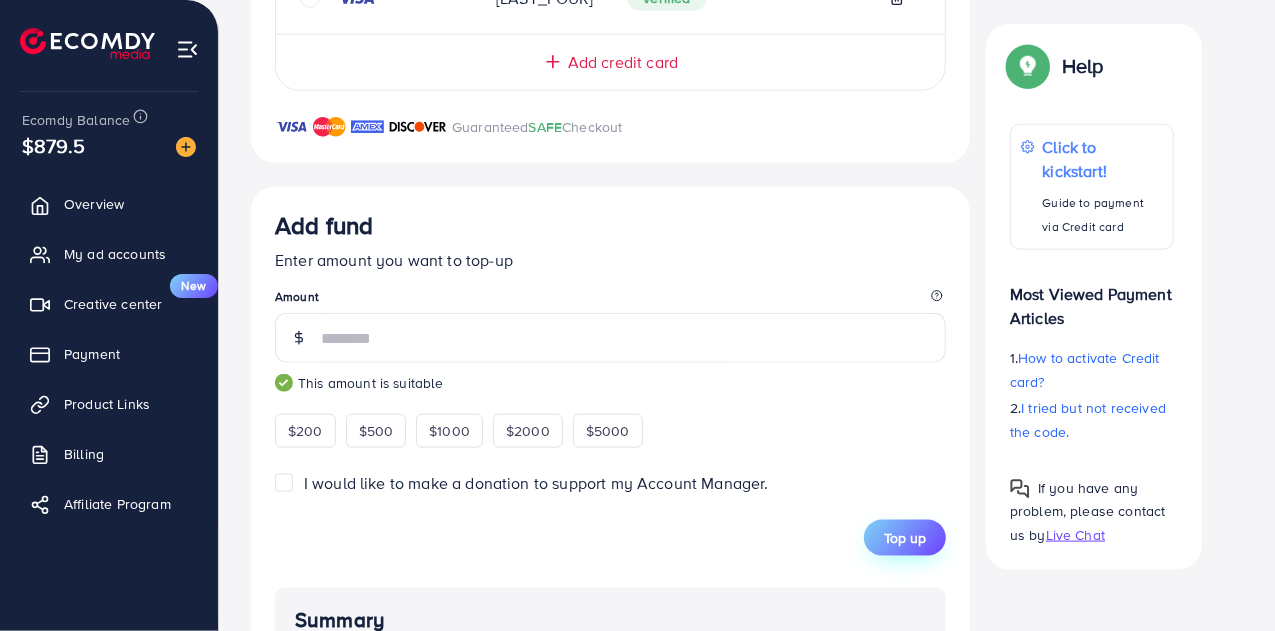 click on "Top up" at bounding box center (905, 538) 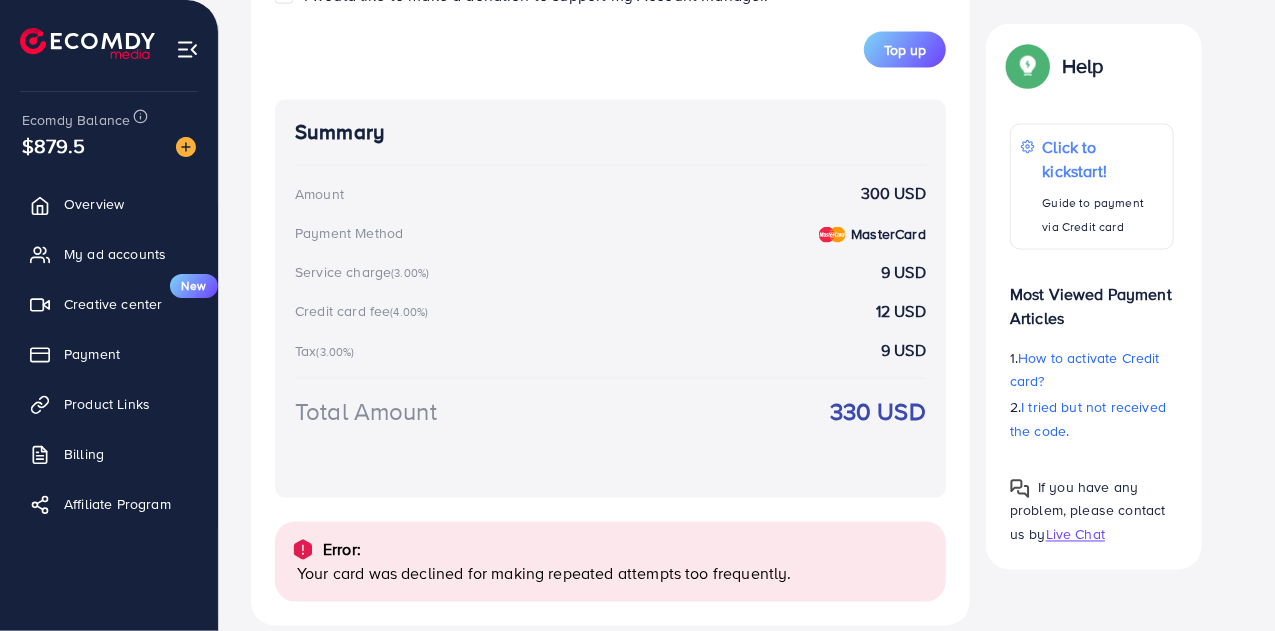 scroll, scrollTop: 1552, scrollLeft: 0, axis: vertical 